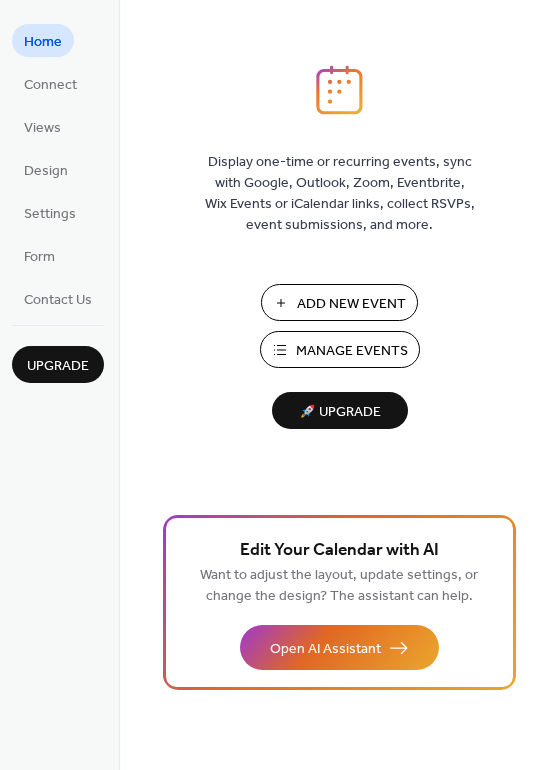 scroll, scrollTop: 0, scrollLeft: 0, axis: both 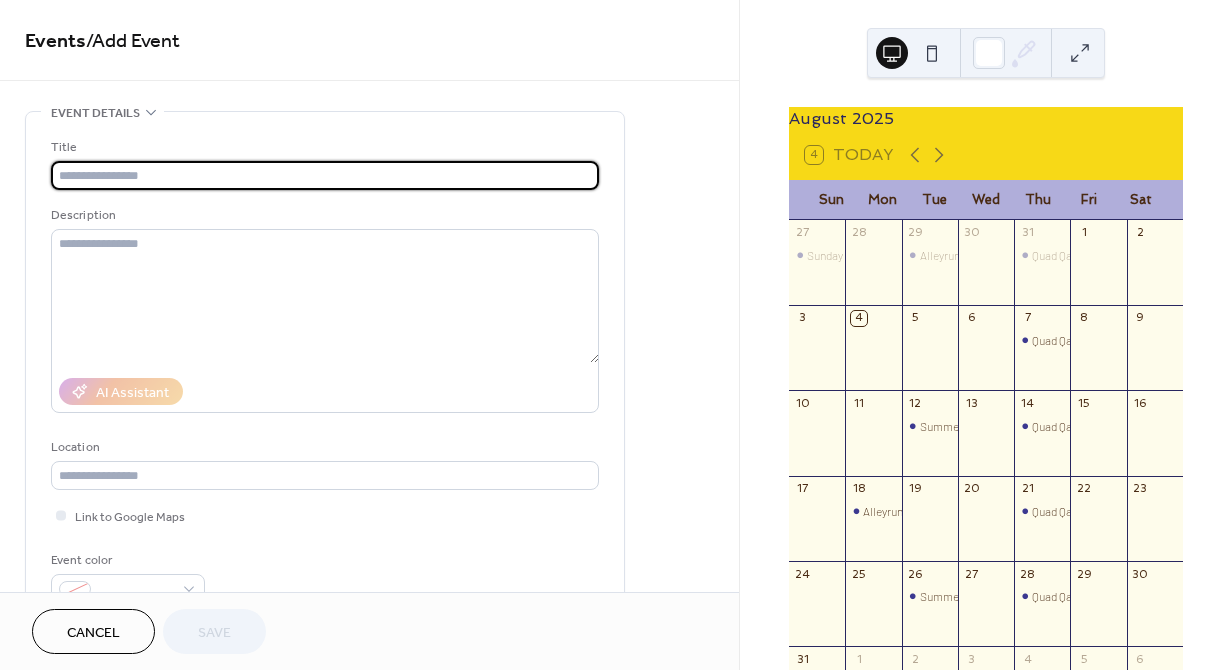 click at bounding box center (325, 175) 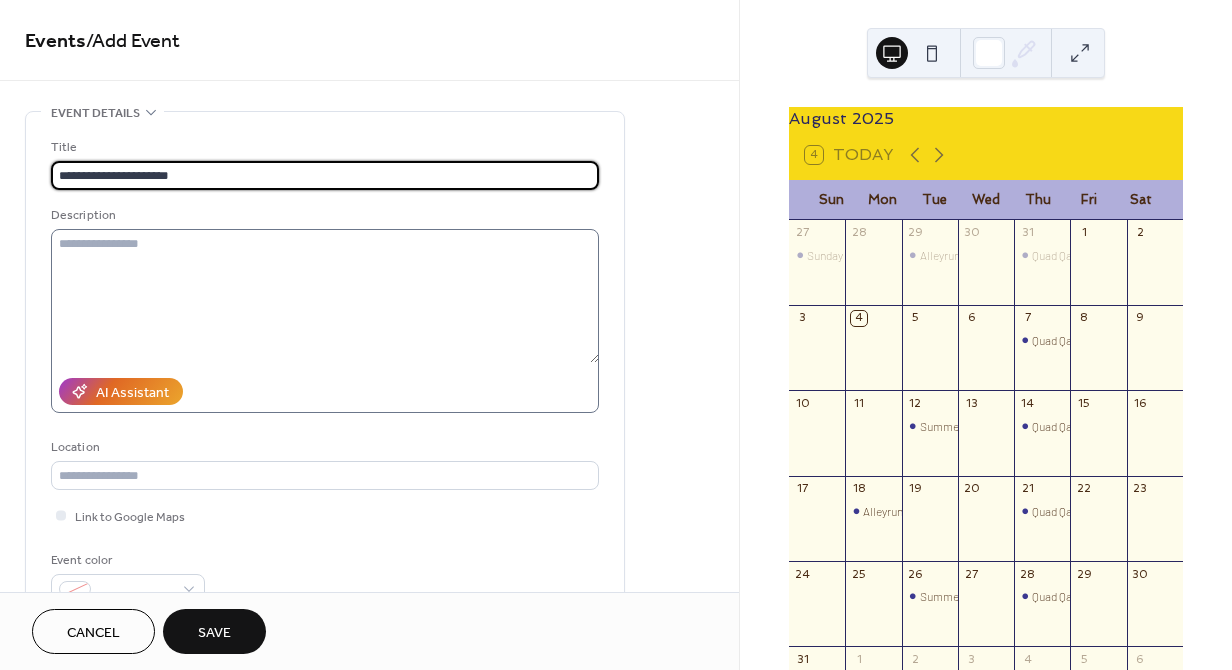 type on "**********" 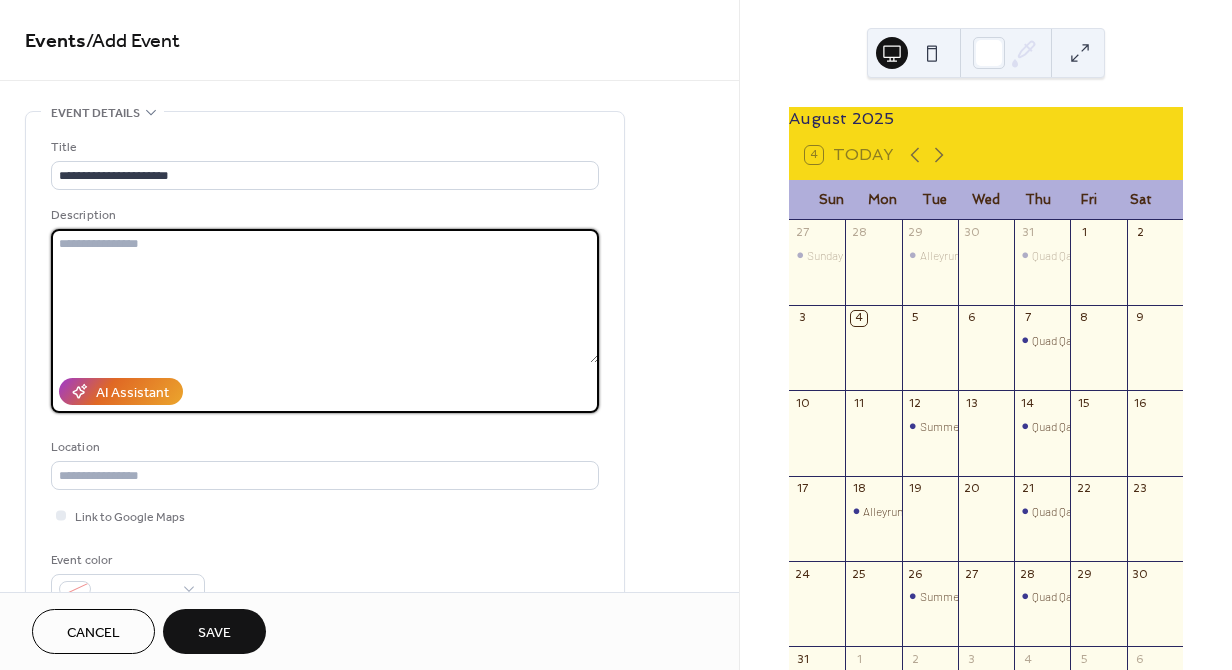 click at bounding box center (325, 296) 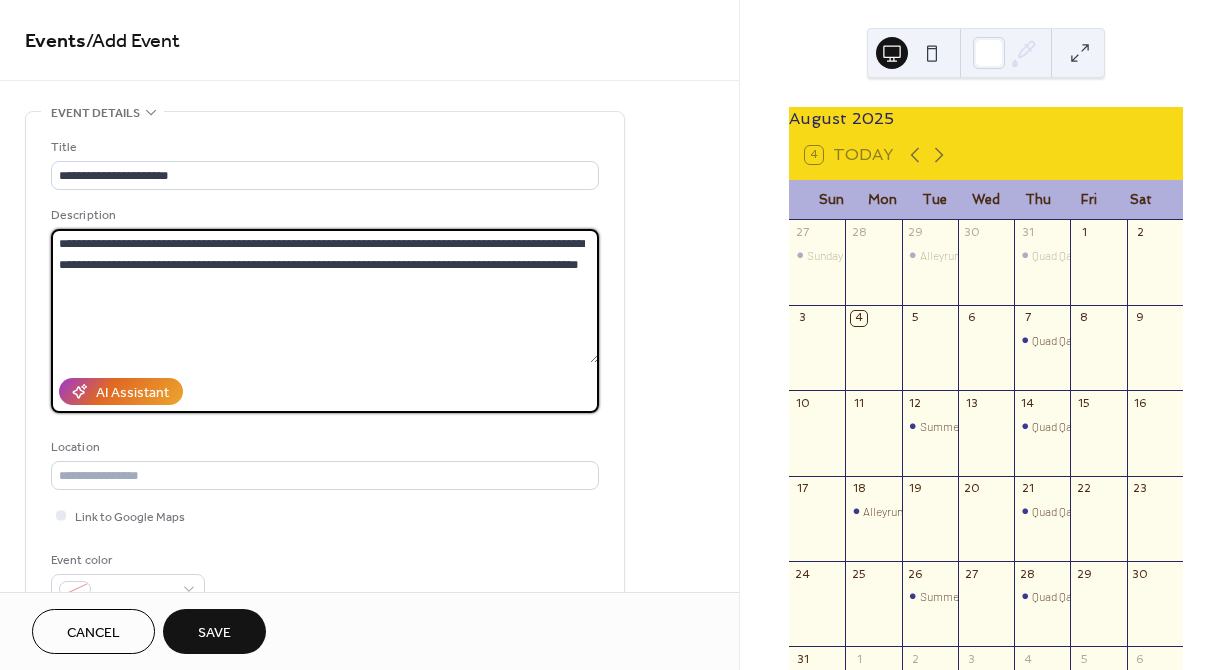 click on "**********" at bounding box center [325, 296] 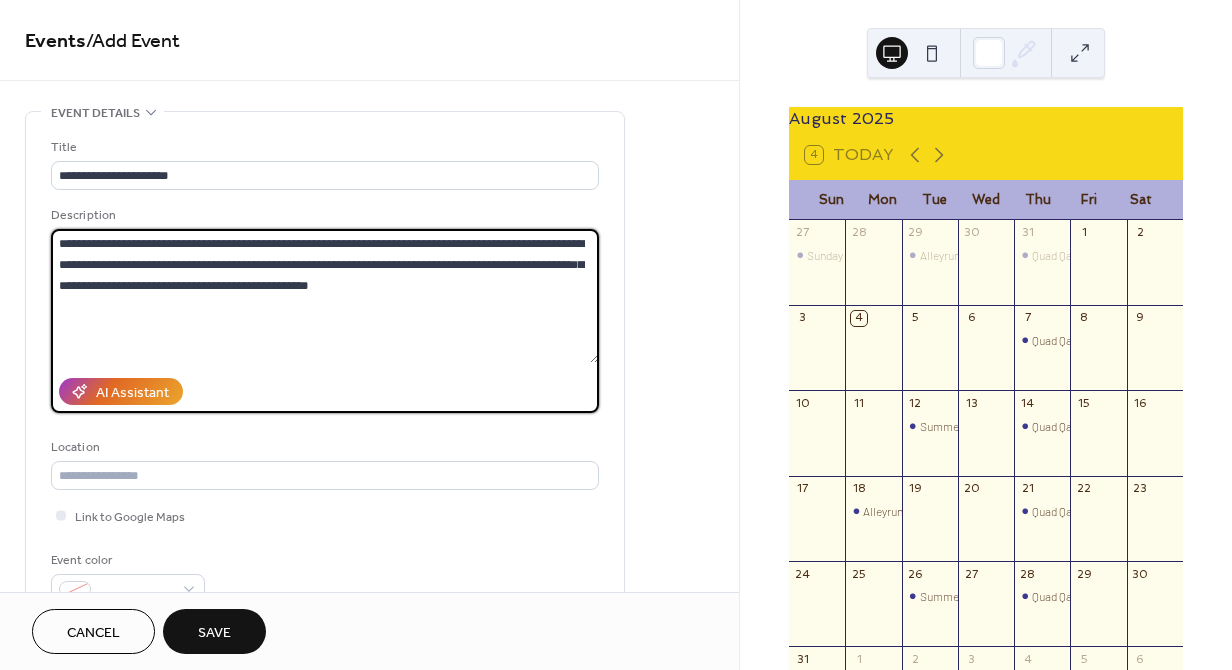 click on "**********" at bounding box center [325, 296] 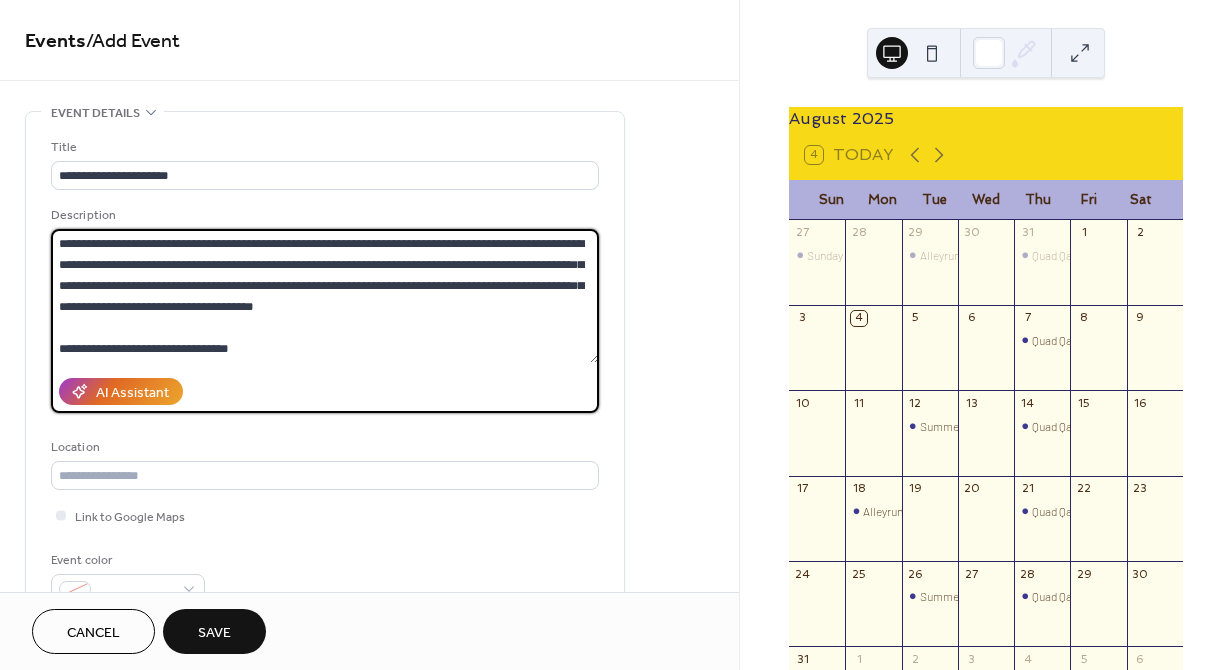 click on "**********" at bounding box center (325, 296) 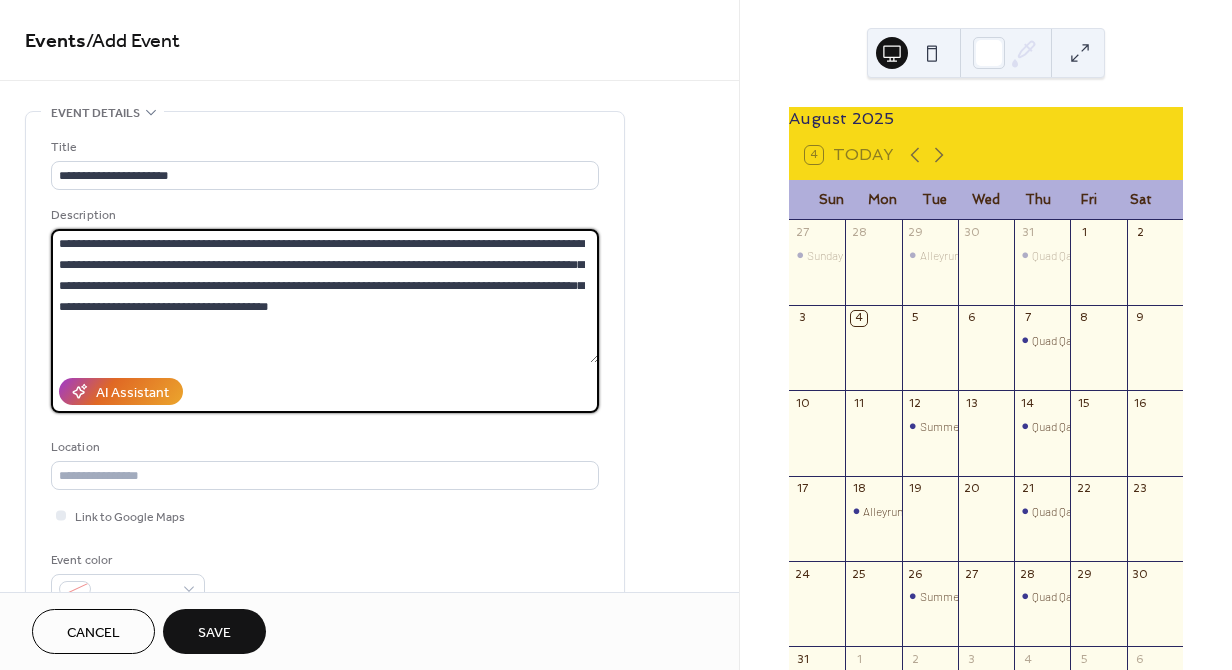 paste on "**********" 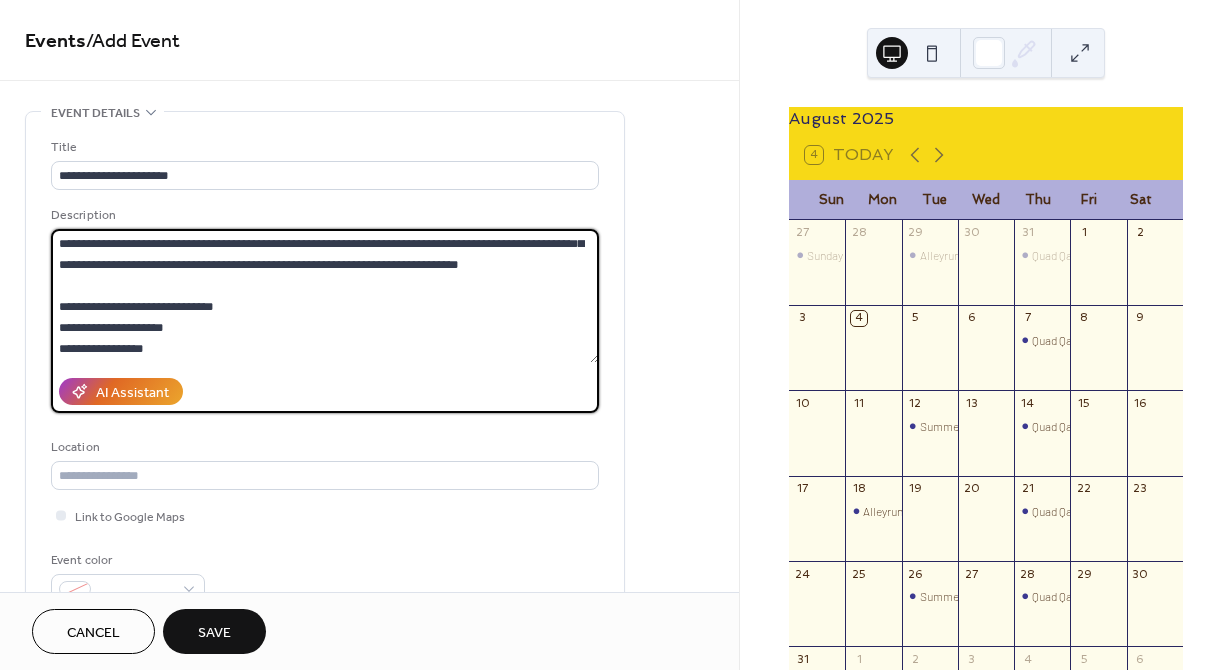 scroll, scrollTop: 60, scrollLeft: 0, axis: vertical 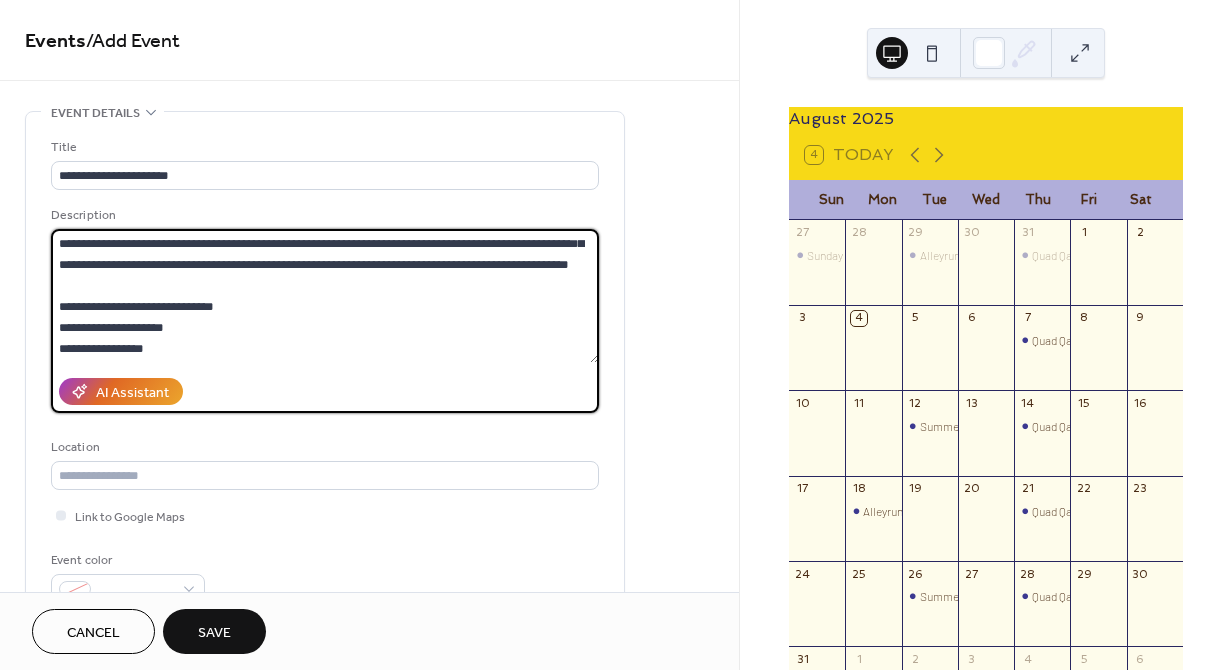 type on "**********" 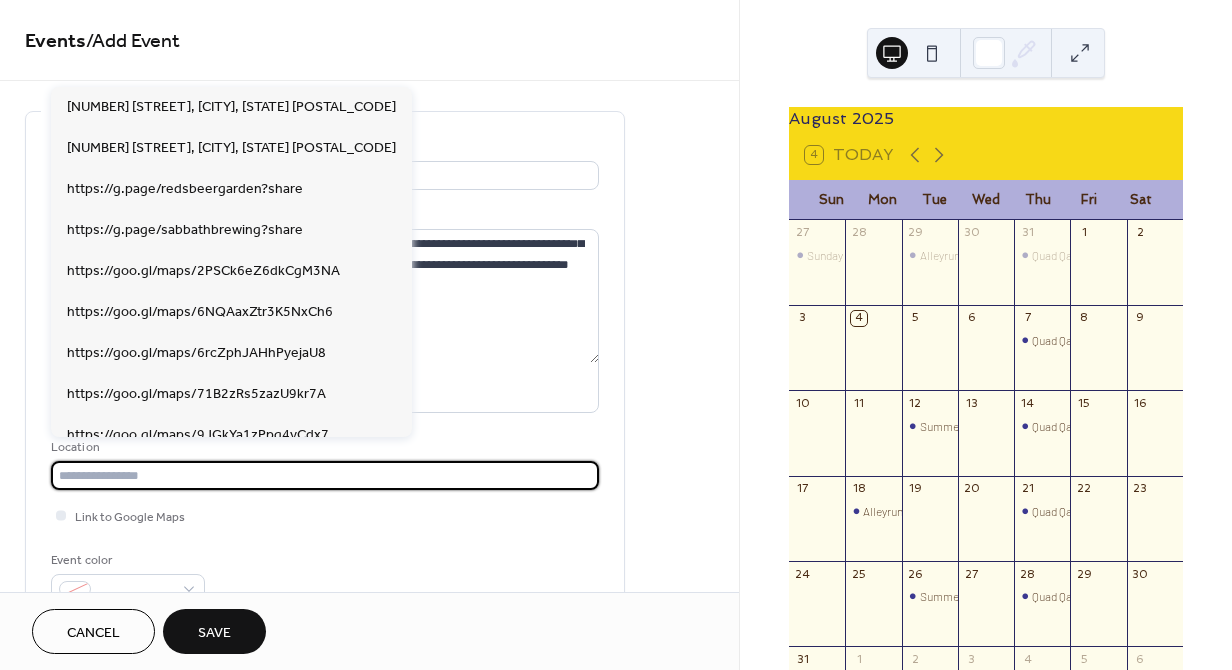 click at bounding box center (325, 475) 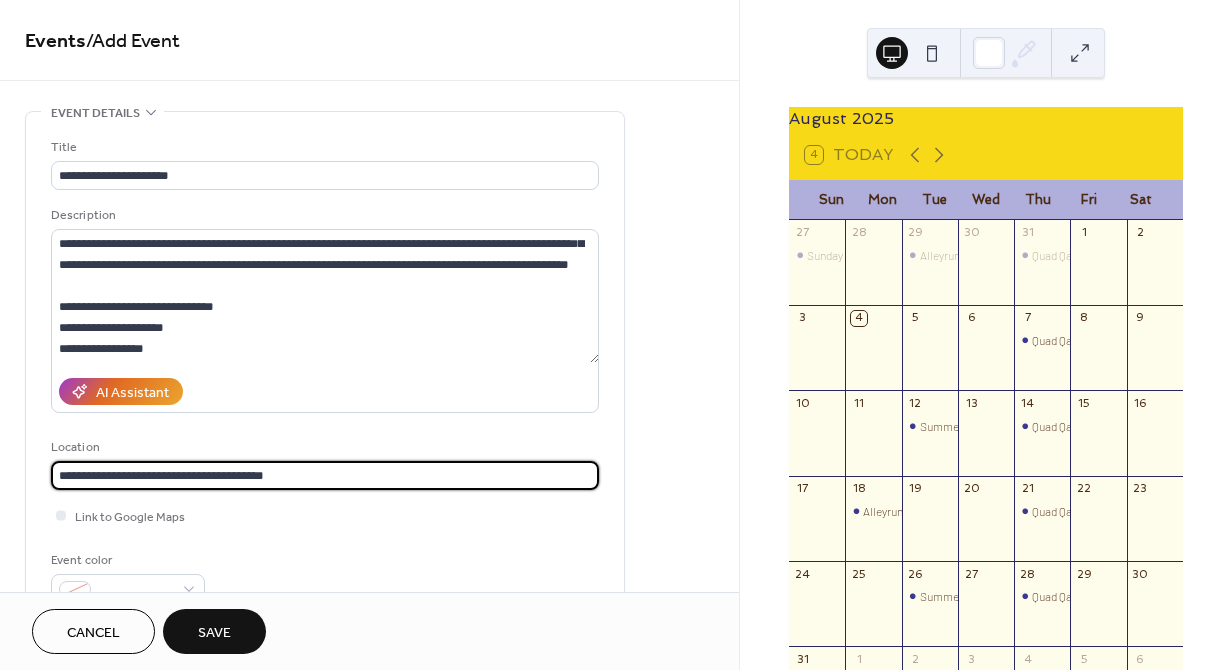 scroll, scrollTop: 0, scrollLeft: 0, axis: both 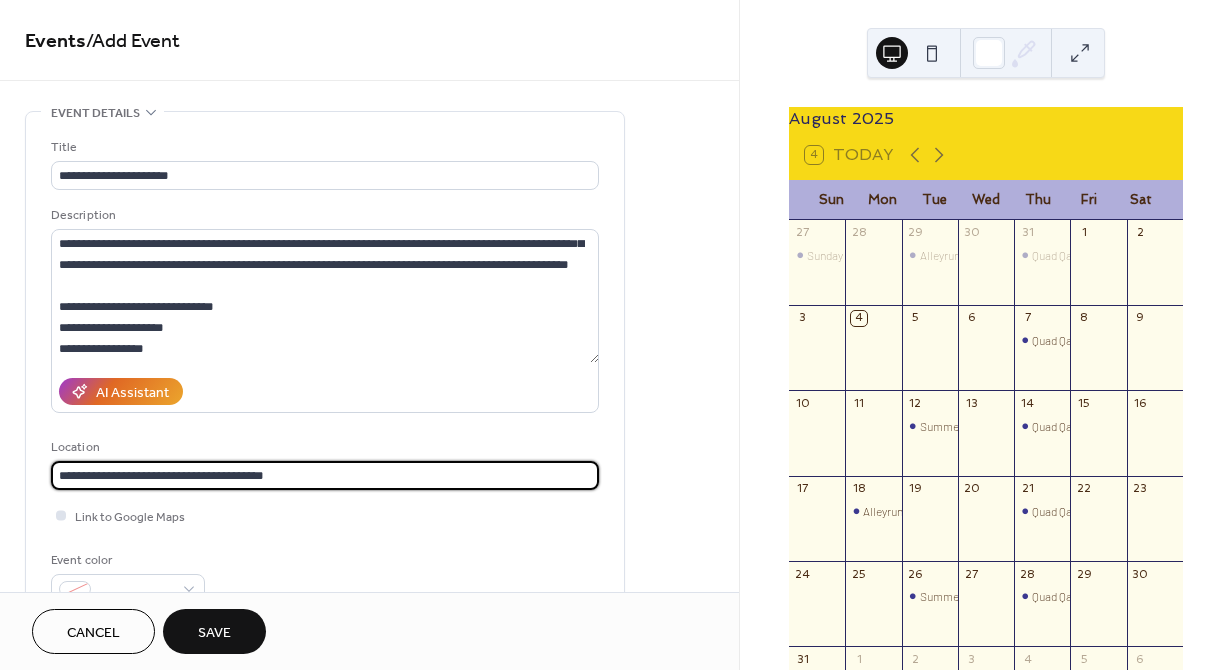 type on "**********" 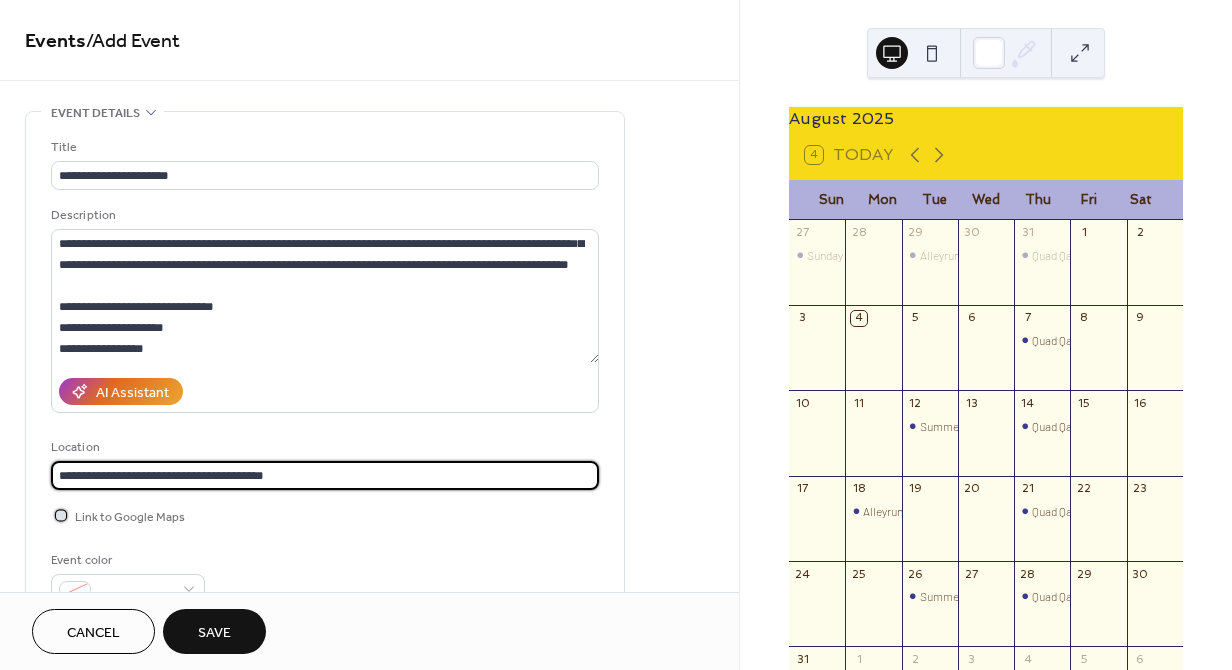 click at bounding box center (61, 515) 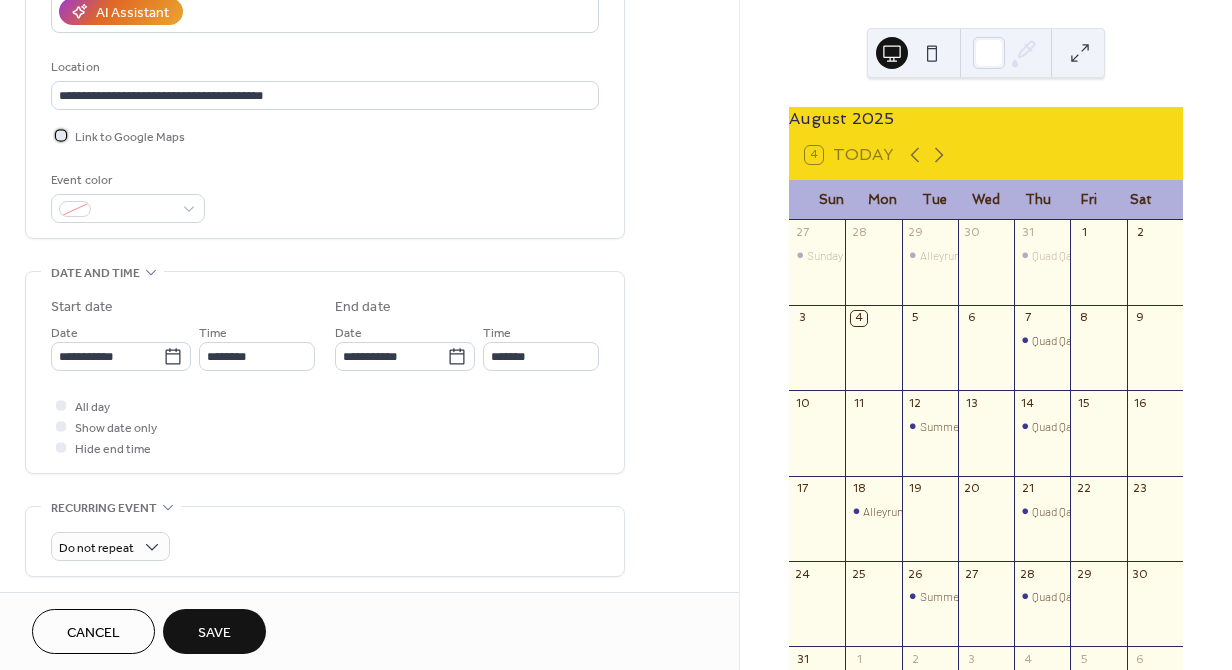 scroll, scrollTop: 355, scrollLeft: 0, axis: vertical 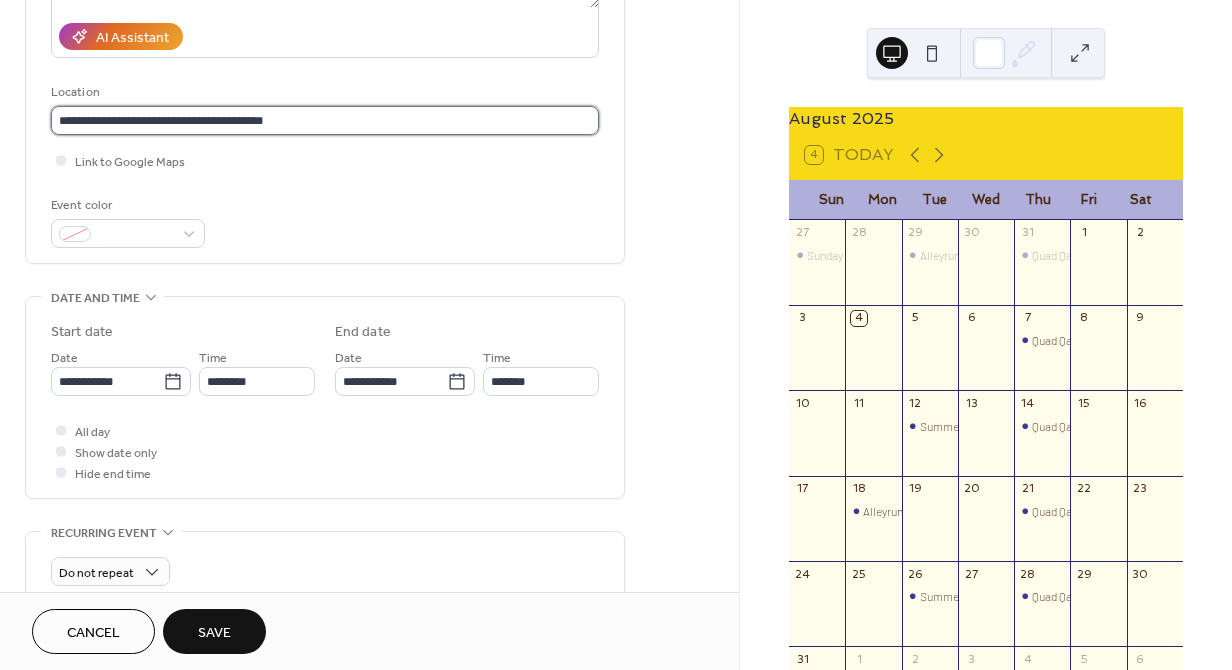 click on "**********" at bounding box center (325, 120) 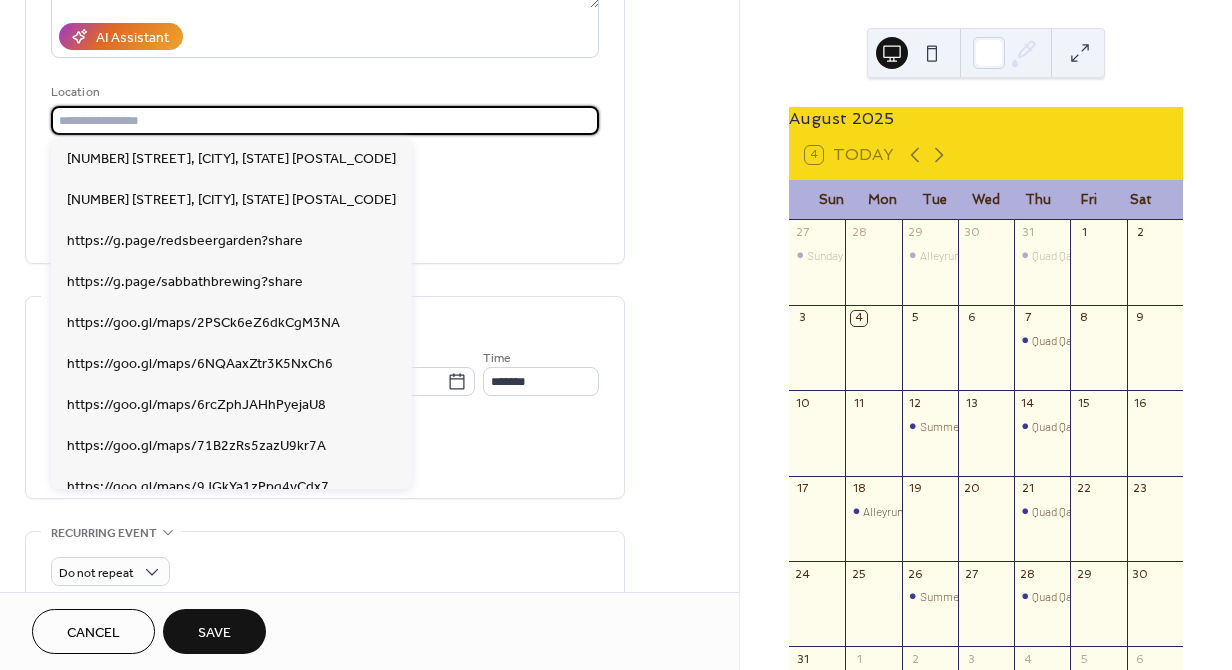 paste on "**********" 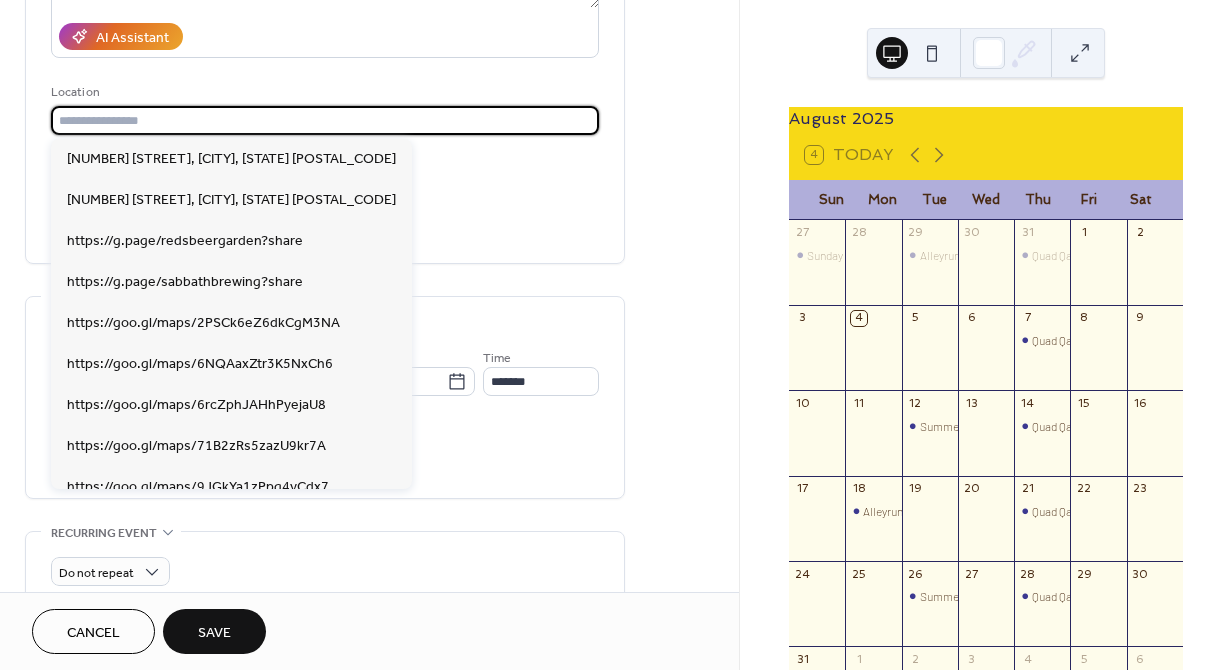 type on "**********" 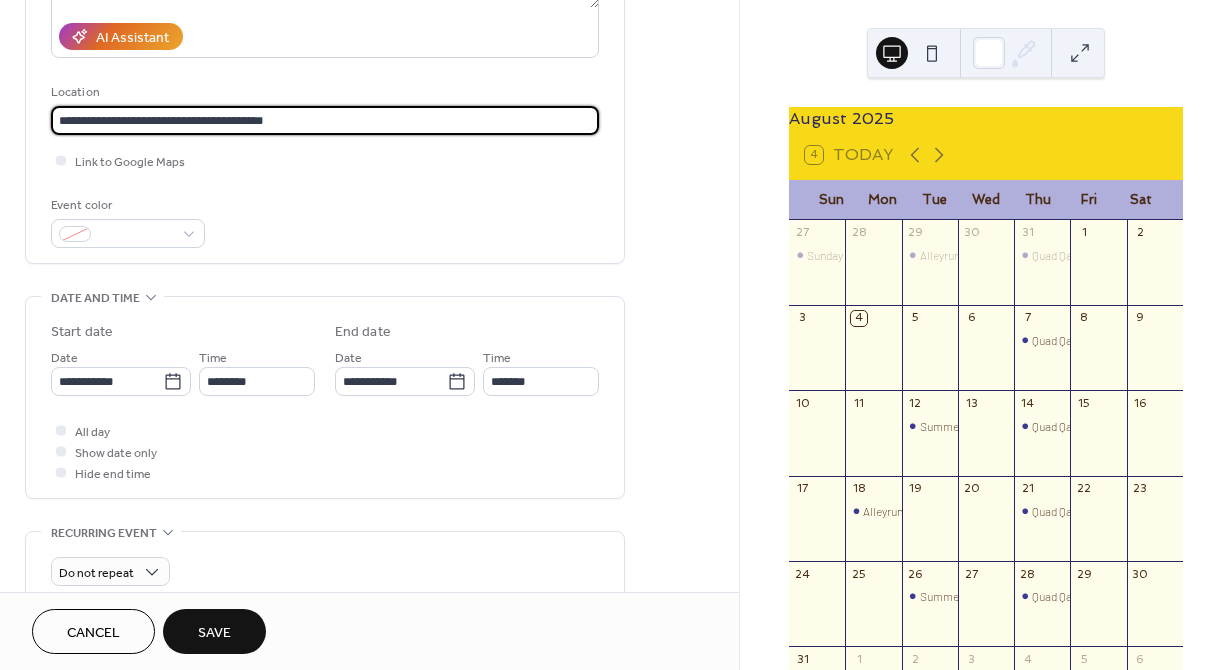 click on "Event color" at bounding box center (325, 221) 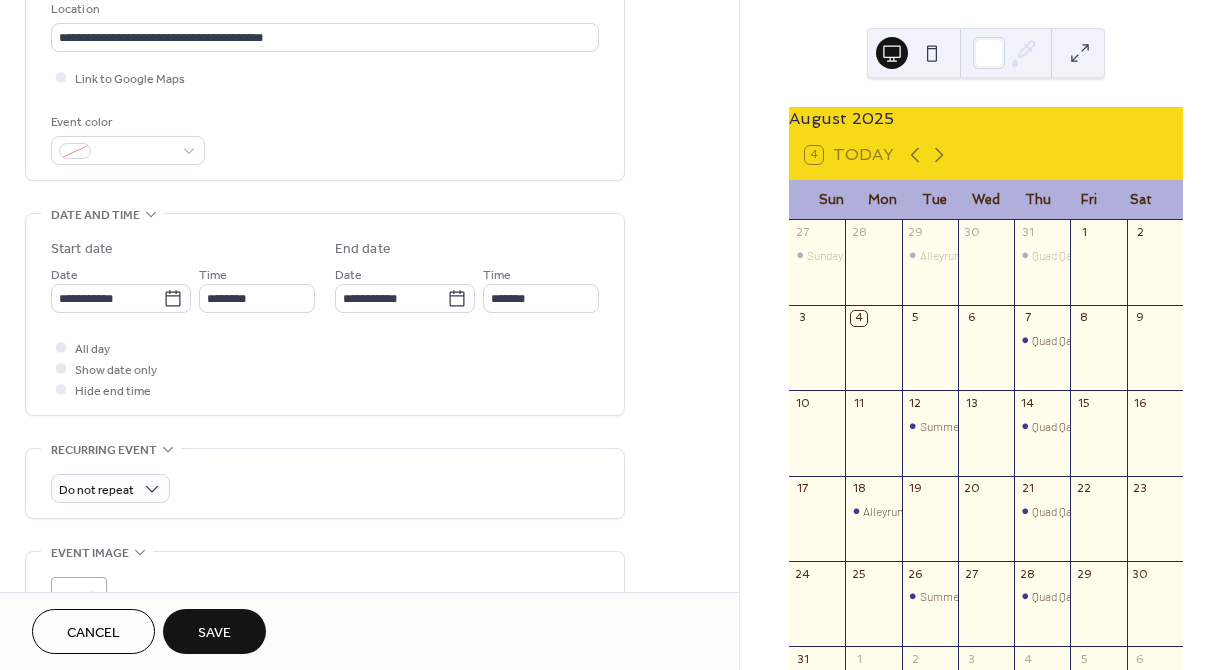 scroll, scrollTop: 442, scrollLeft: 0, axis: vertical 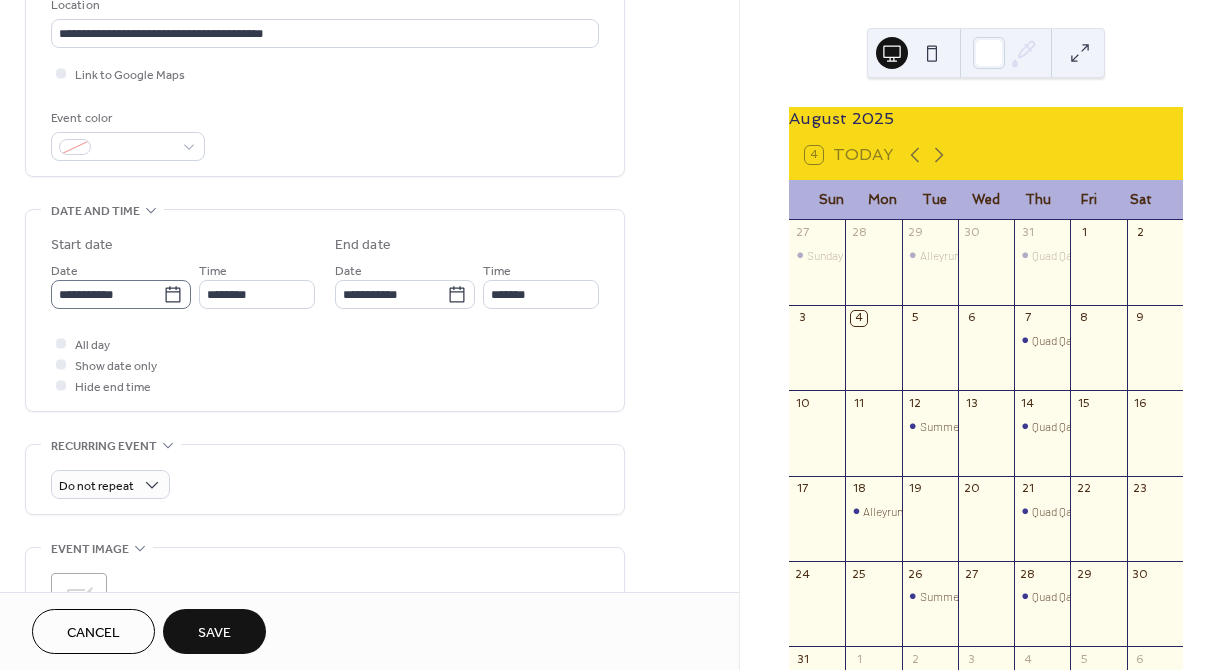 click on "**********" at bounding box center (121, 294) 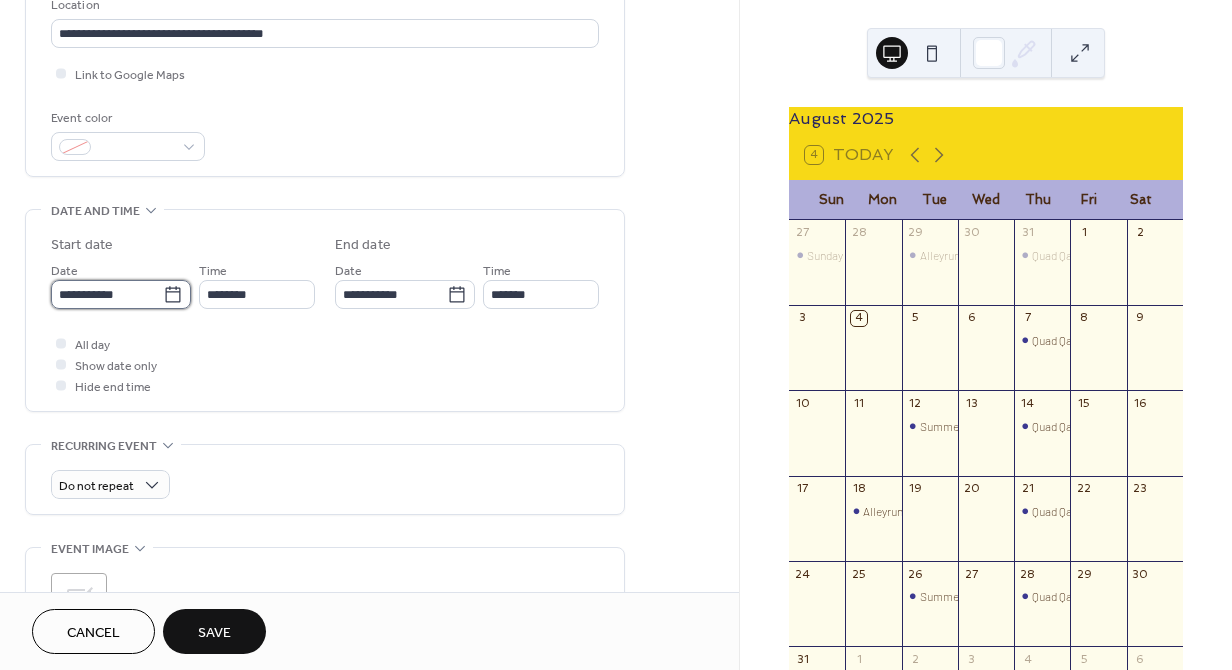 click on "**********" at bounding box center [107, 294] 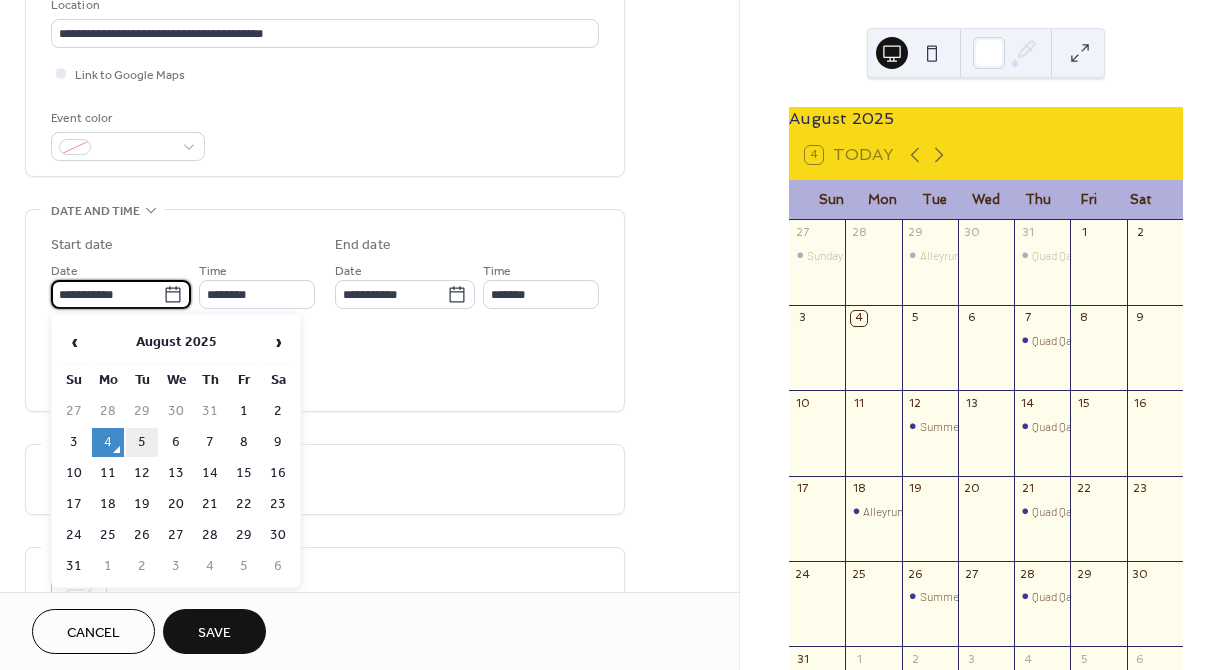 click on "5" at bounding box center (142, 442) 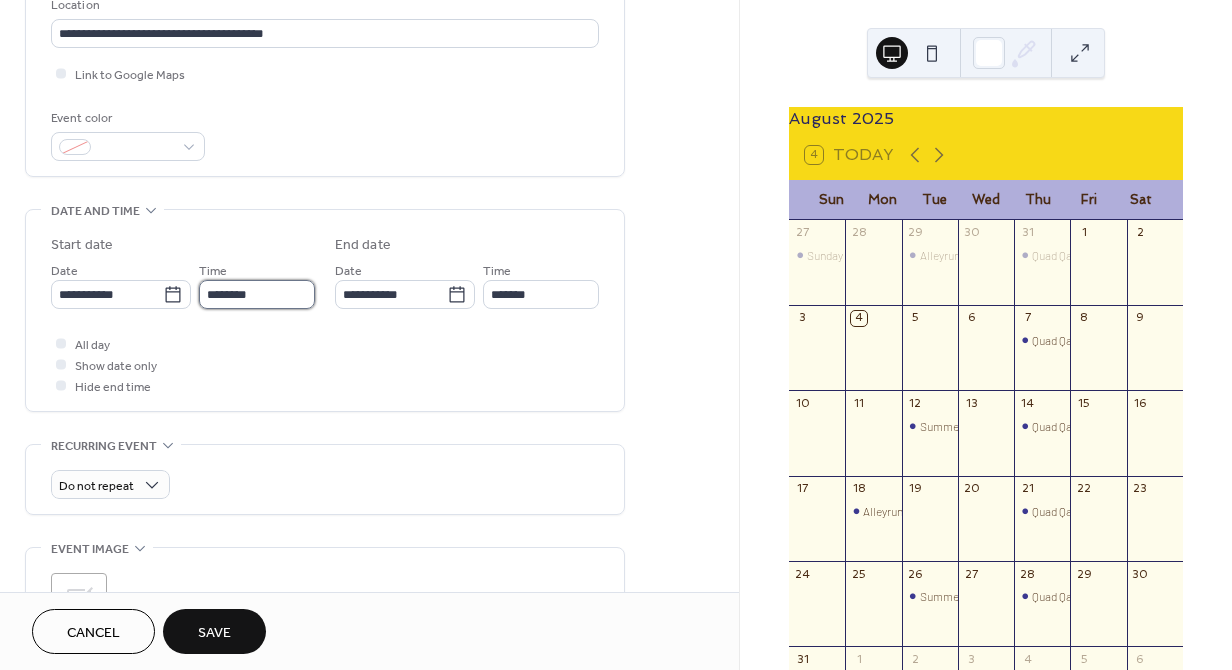 click on "********" at bounding box center (257, 294) 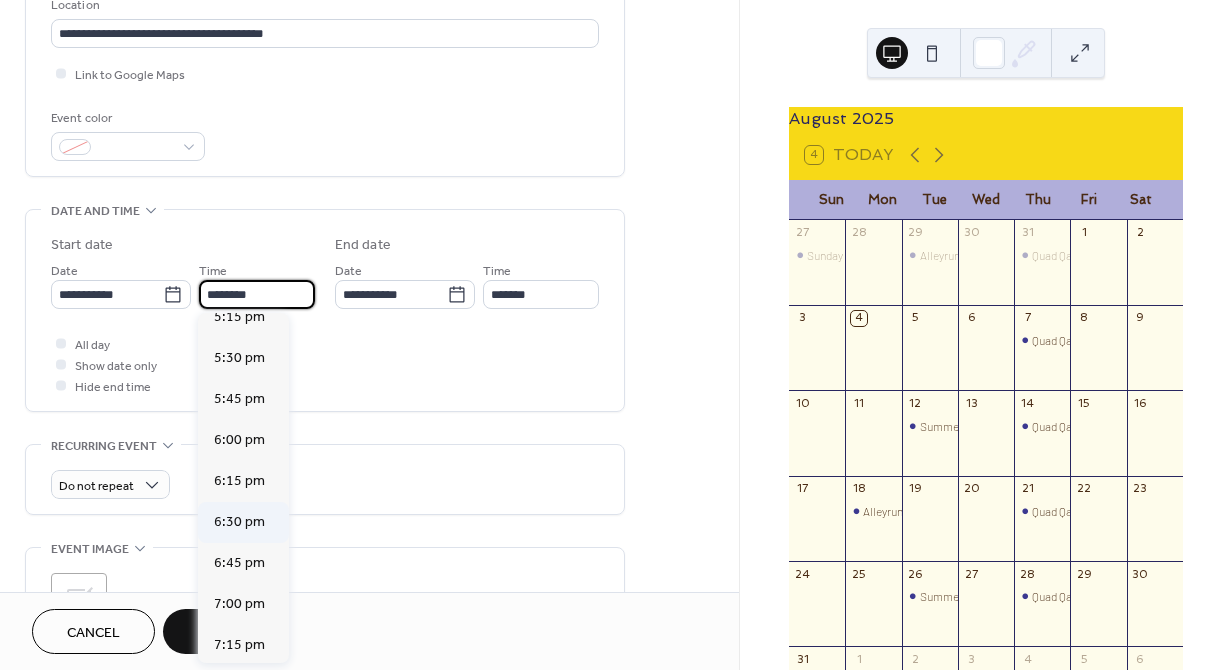 scroll, scrollTop: 2843, scrollLeft: 0, axis: vertical 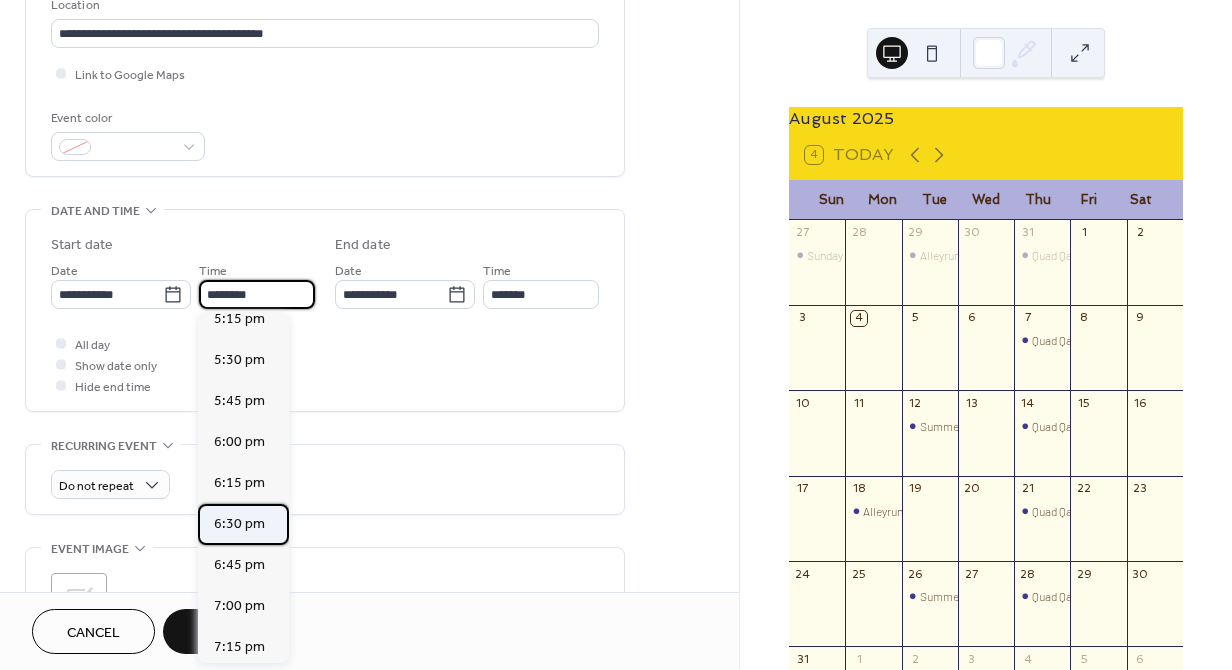 click on "6:30 pm" at bounding box center [239, 524] 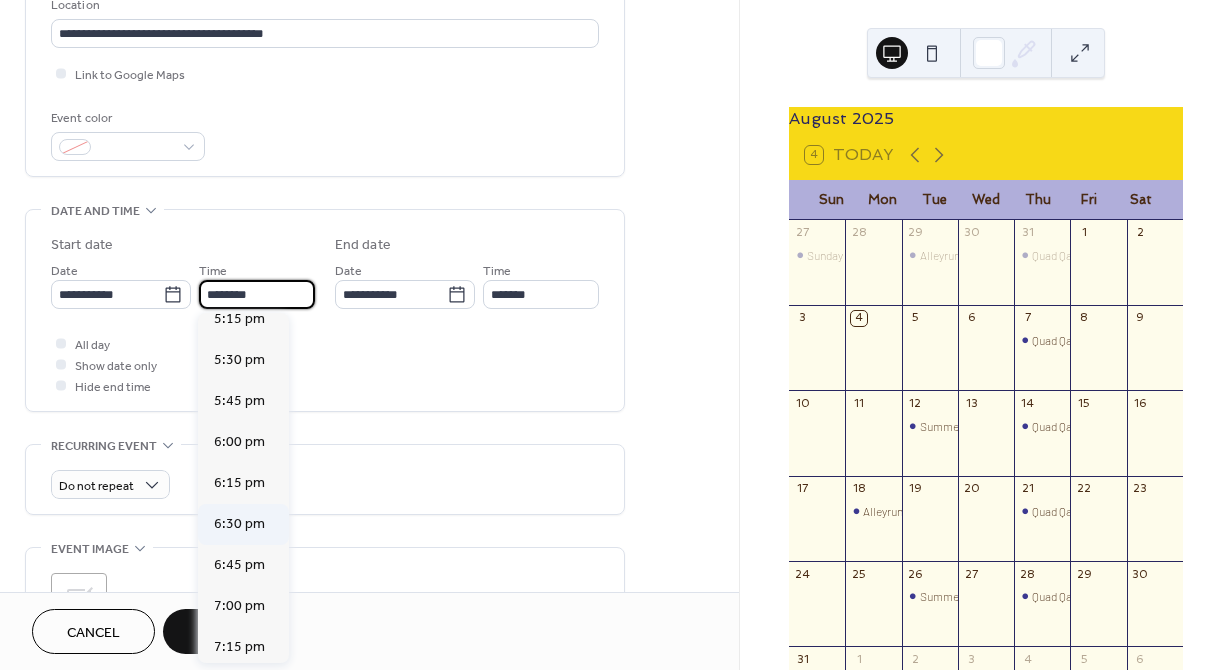 type on "*******" 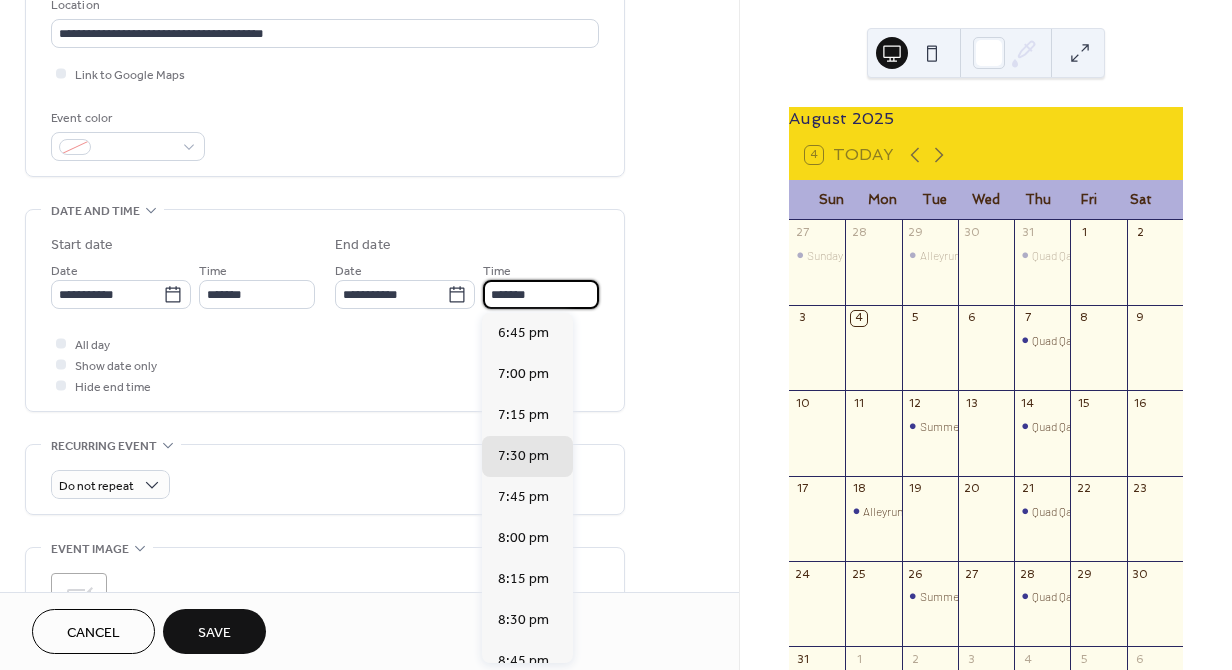click on "*******" at bounding box center [541, 294] 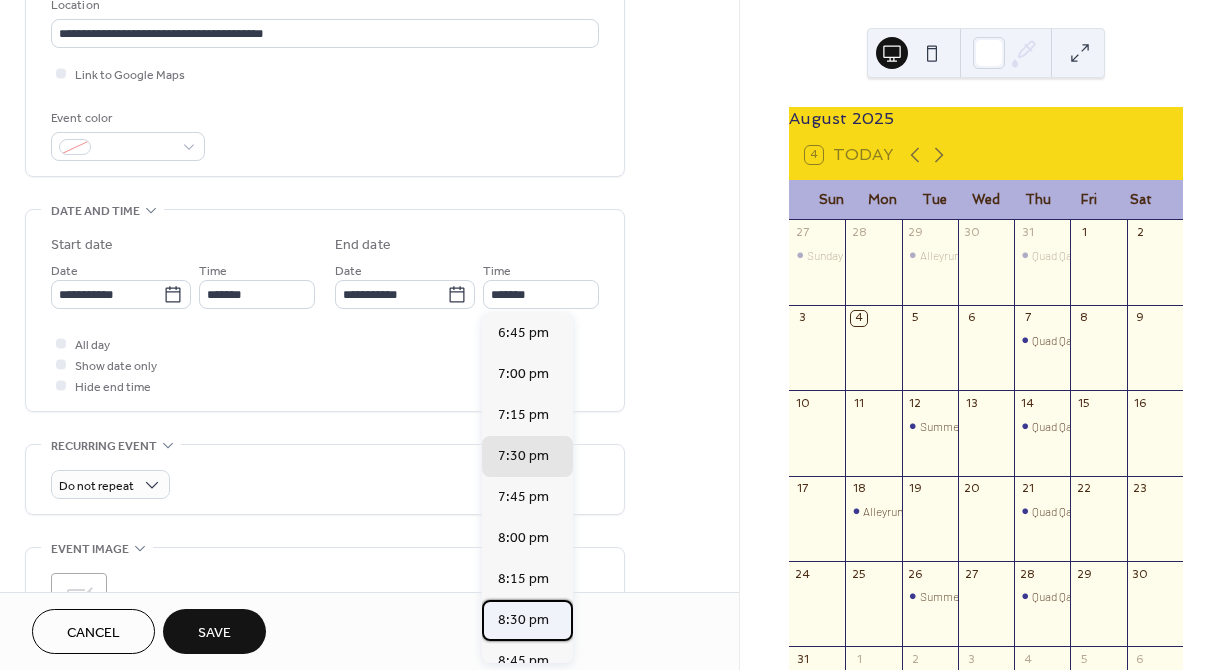 click on "8:30 pm" at bounding box center (523, 620) 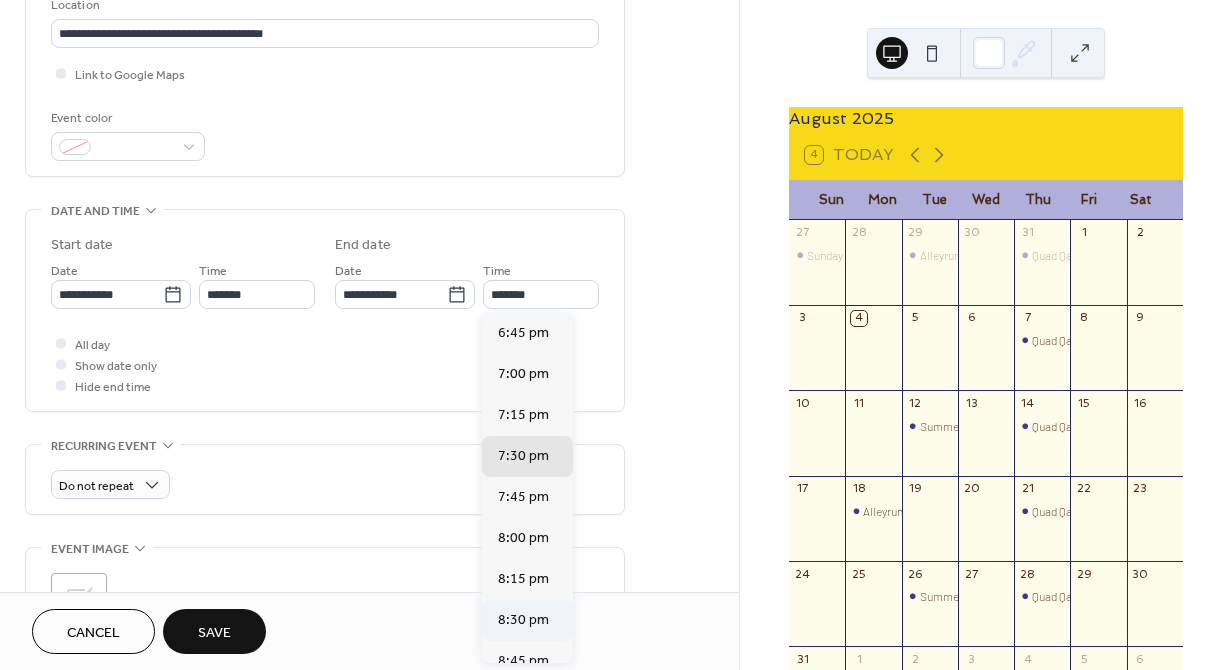 type on "*******" 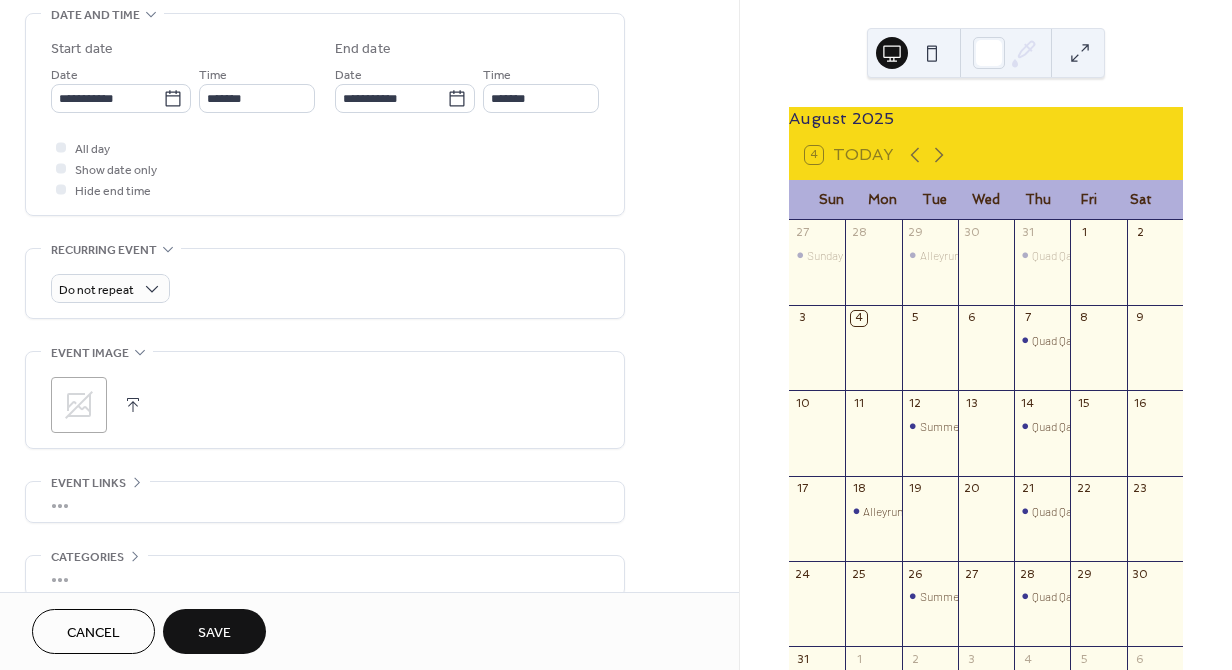 scroll, scrollTop: 737, scrollLeft: 0, axis: vertical 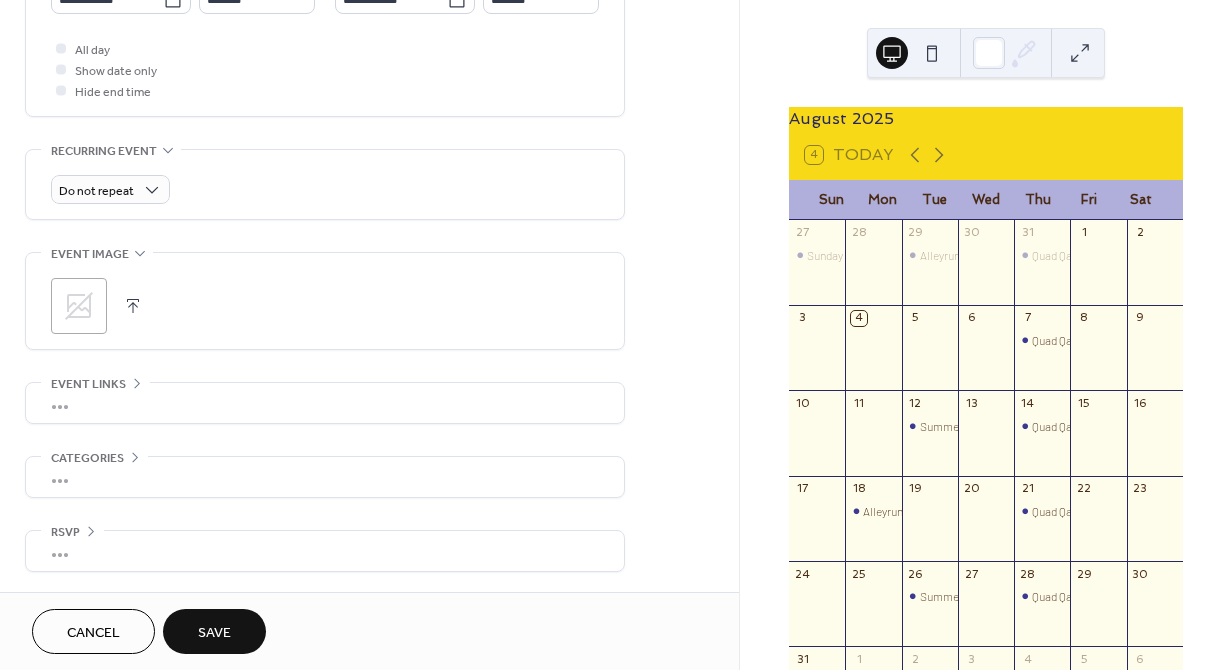 click 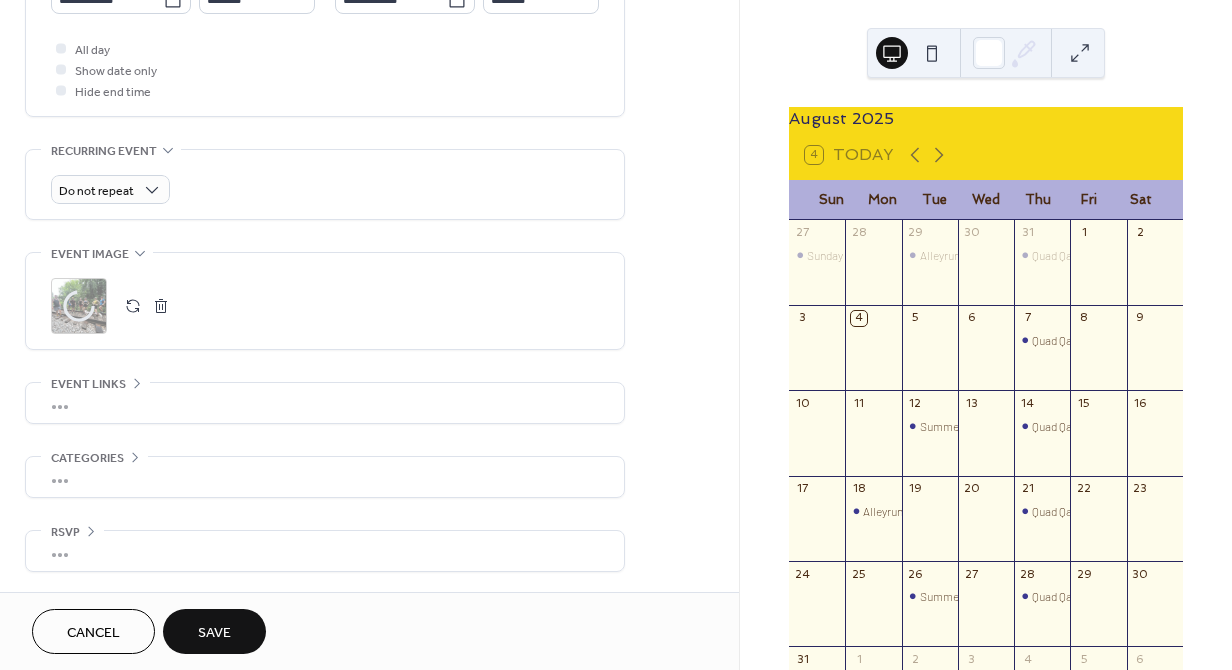 click on "•••" at bounding box center (325, 403) 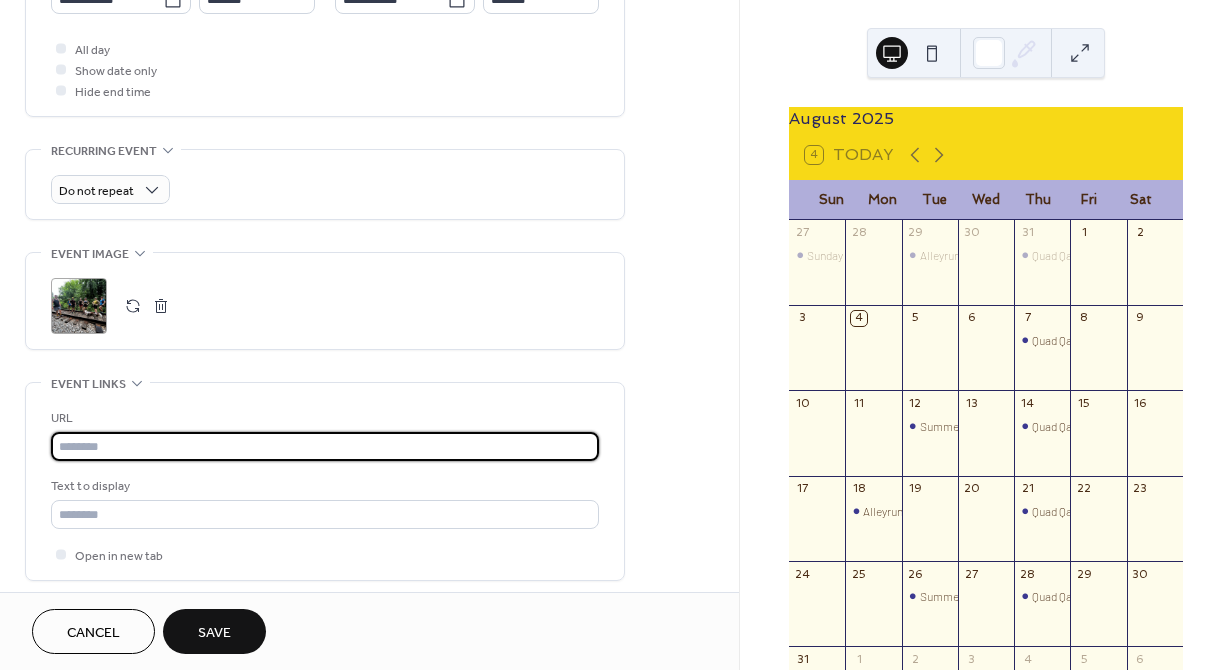 click at bounding box center [325, 446] 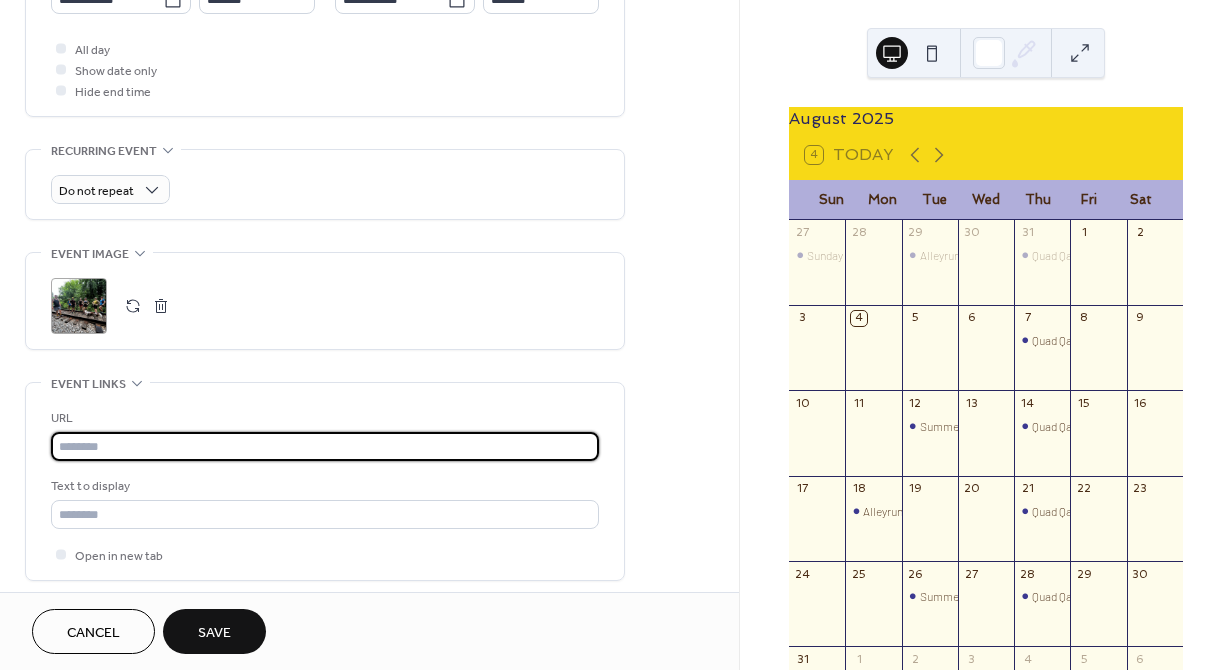 paste on "**********" 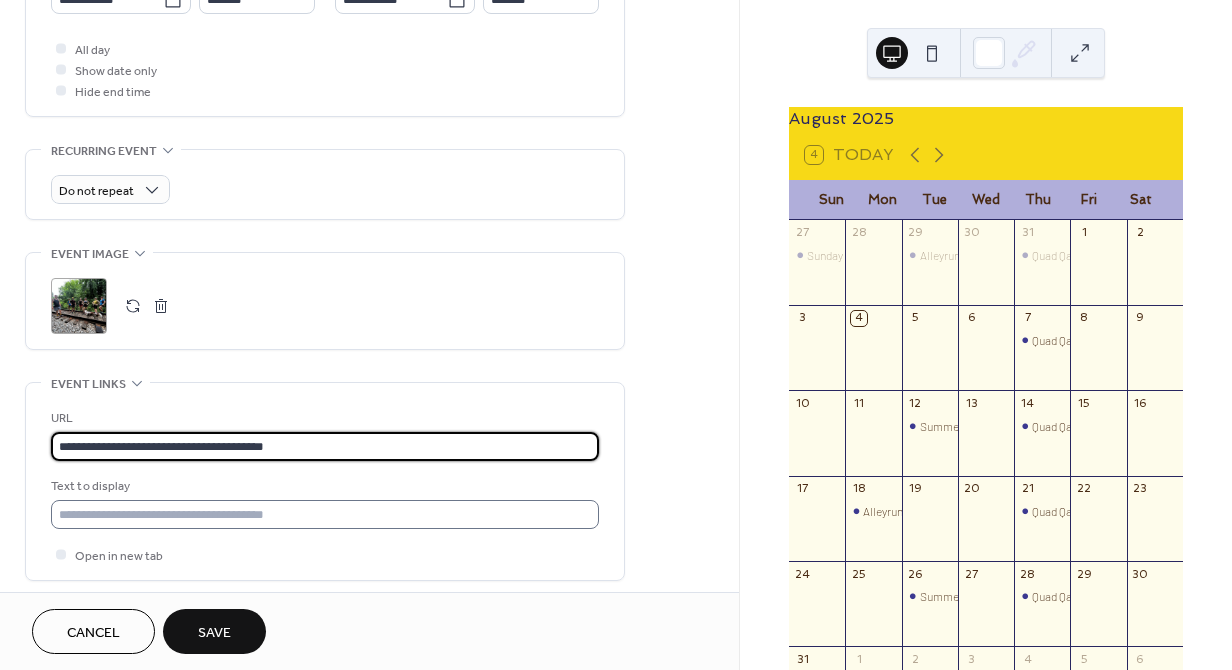 type on "**********" 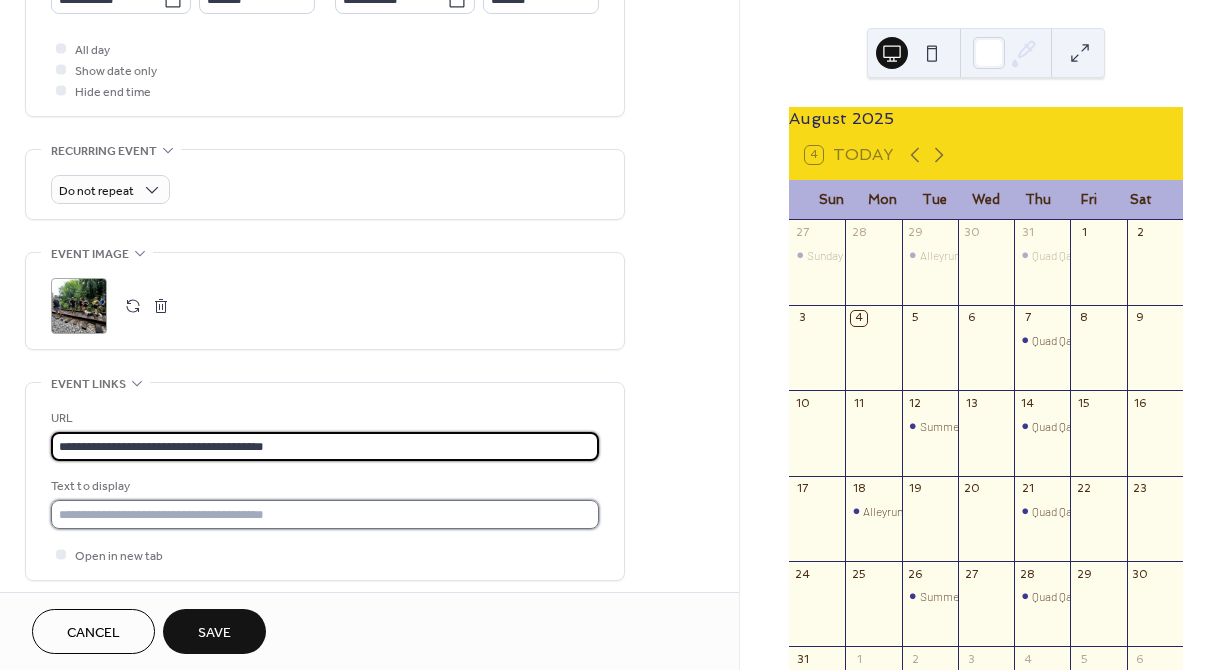 click at bounding box center (325, 514) 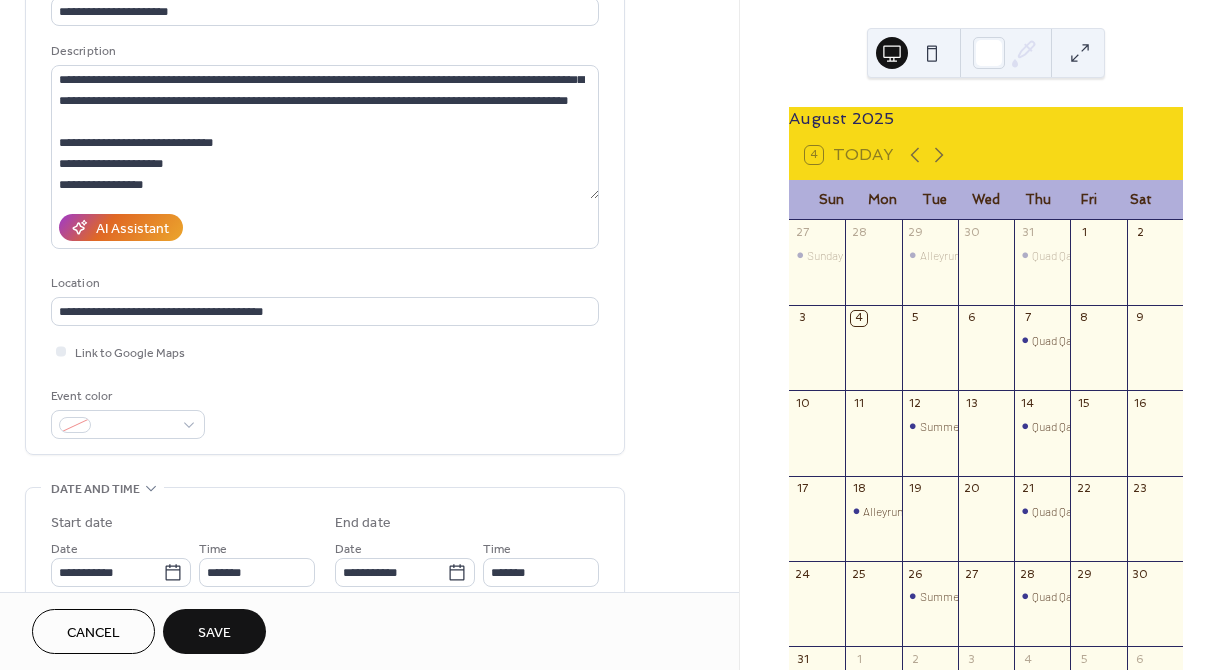 scroll, scrollTop: 0, scrollLeft: 0, axis: both 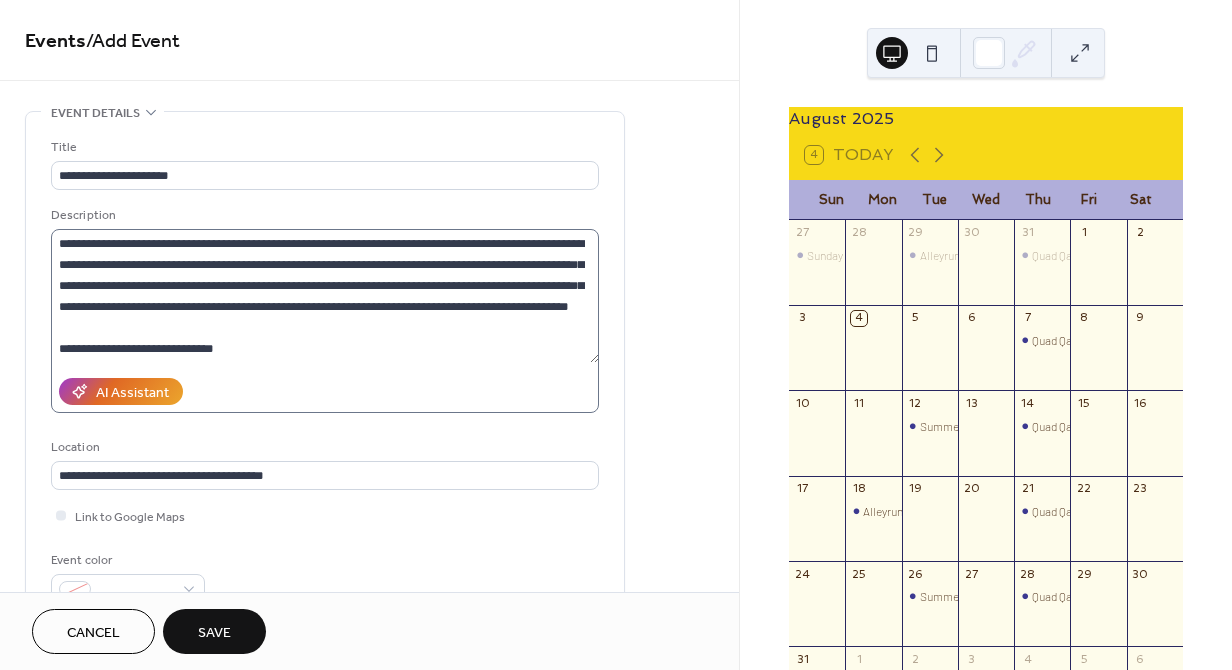 type on "**********" 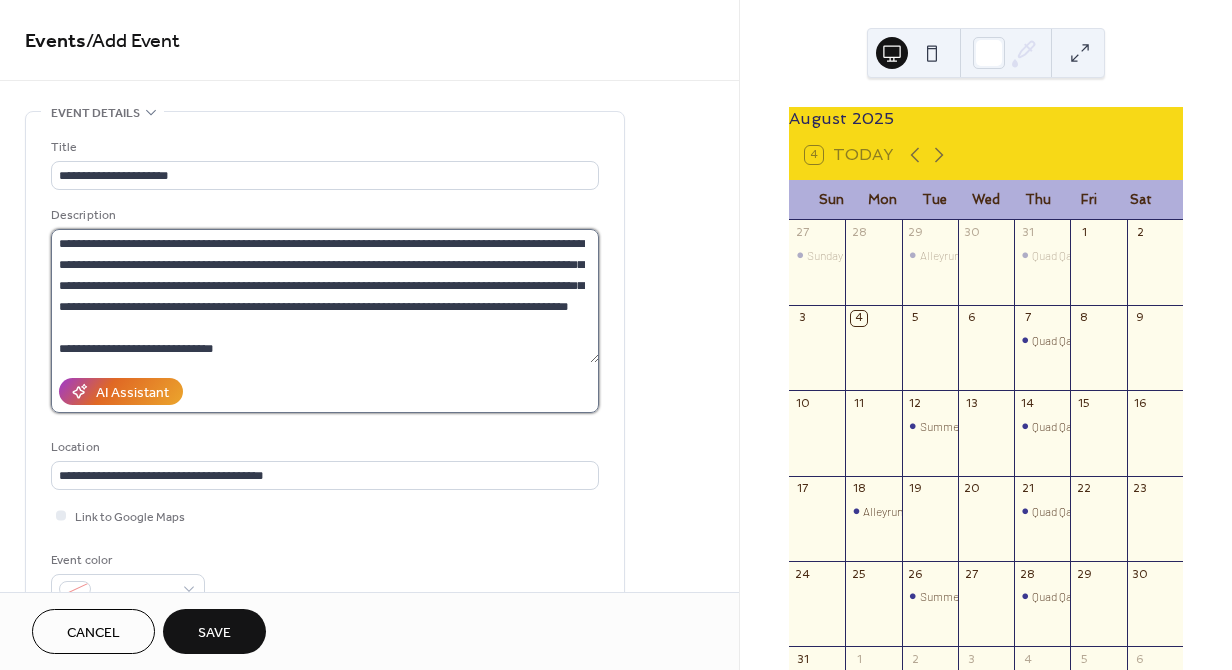 click on "**********" at bounding box center [325, 296] 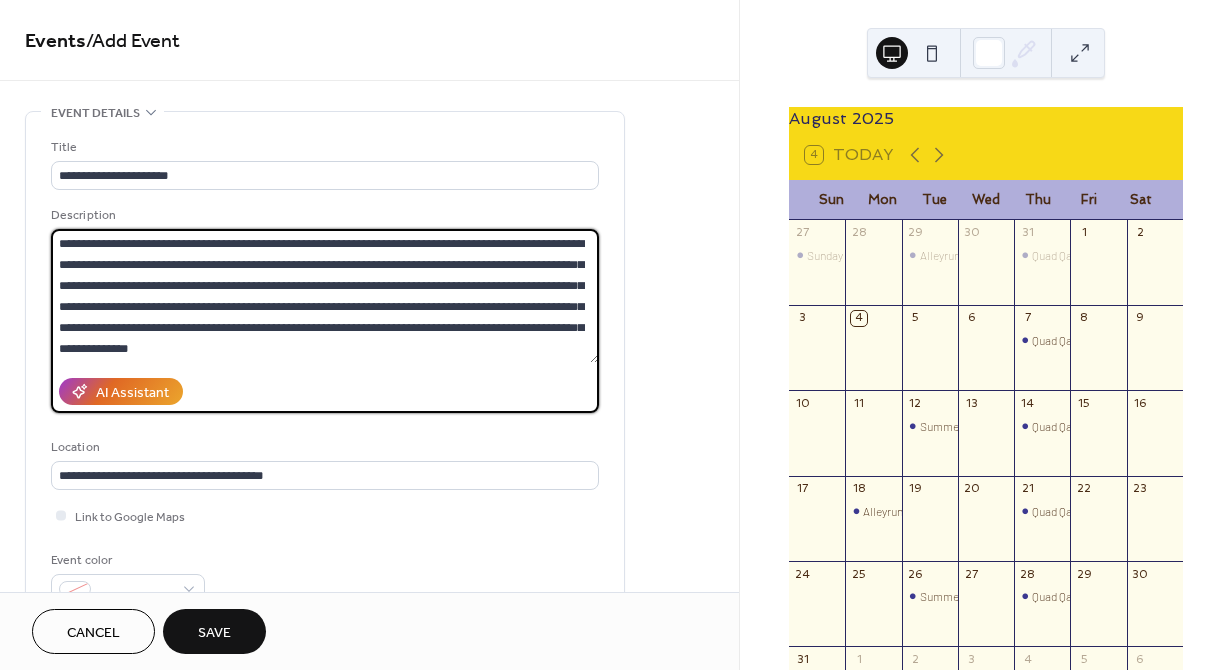 scroll, scrollTop: 18, scrollLeft: 0, axis: vertical 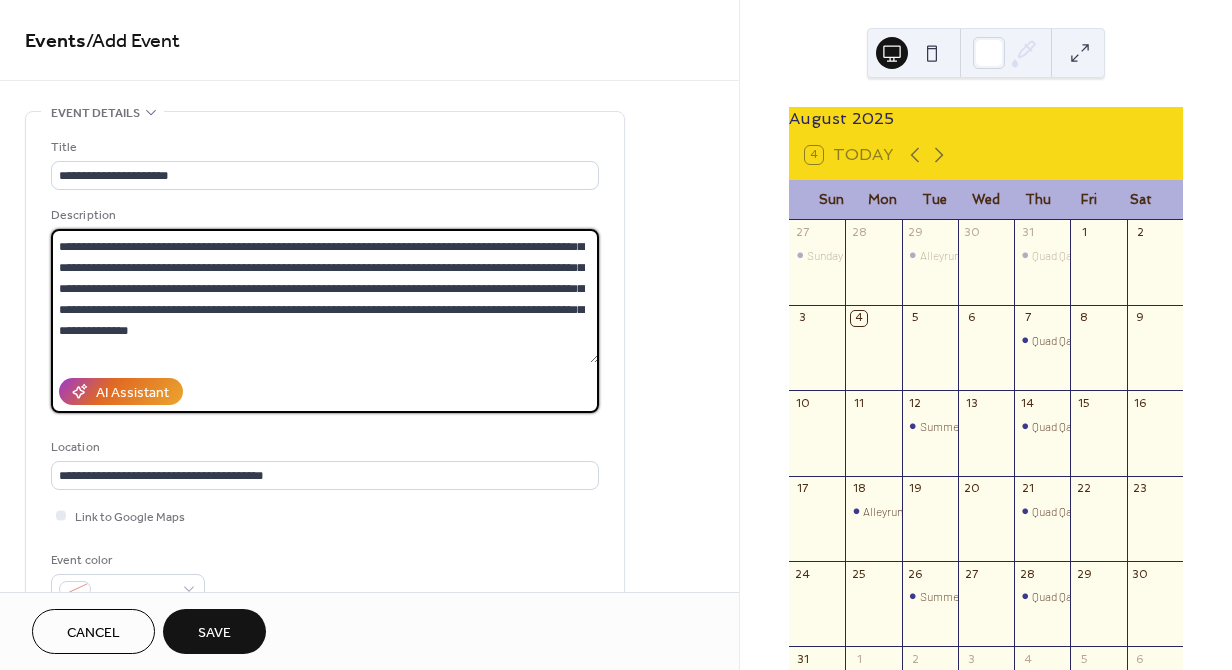 click on "**********" at bounding box center (325, 296) 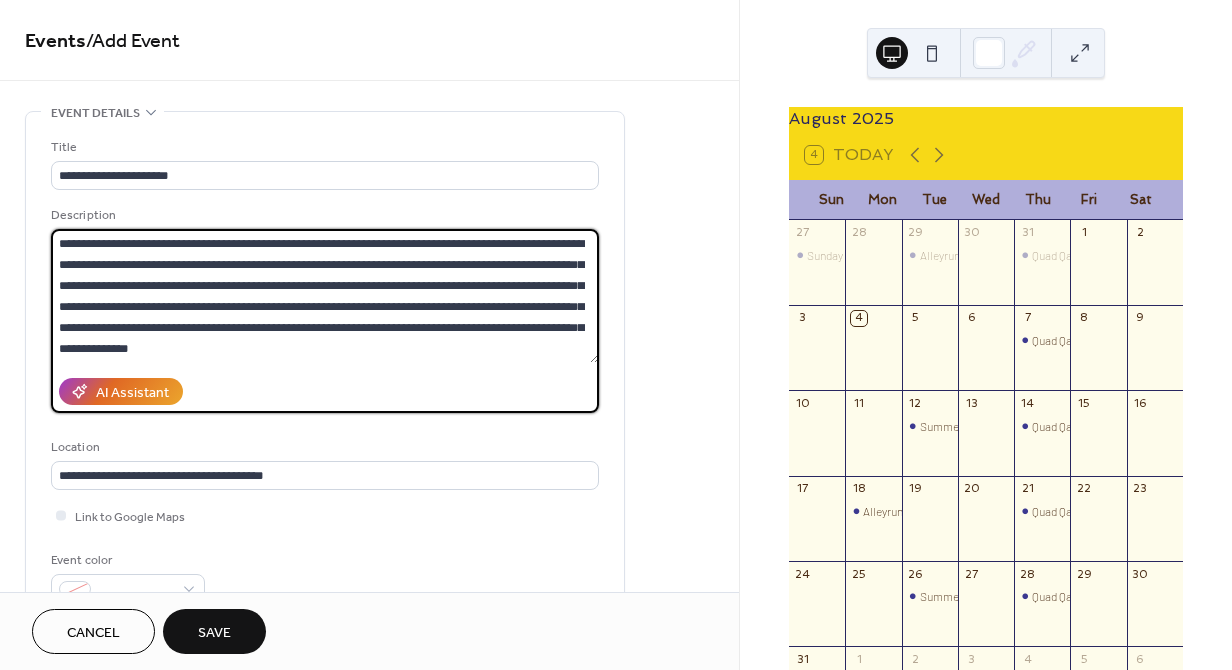 scroll, scrollTop: 2, scrollLeft: 0, axis: vertical 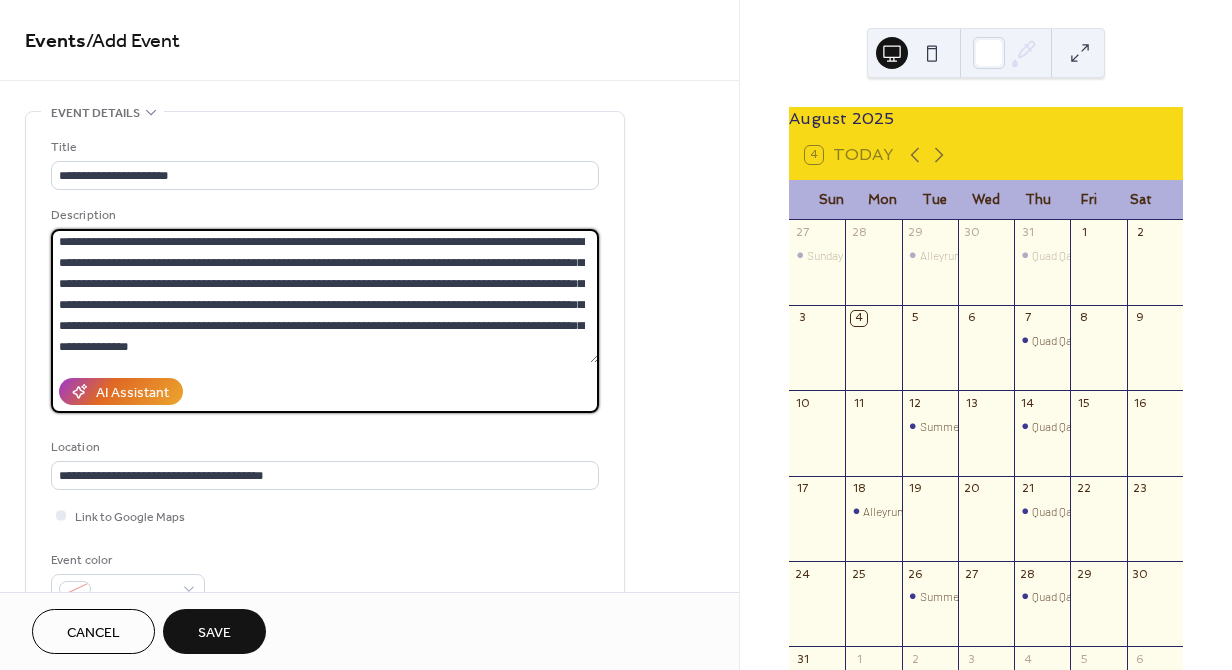 click on "**********" at bounding box center (325, 296) 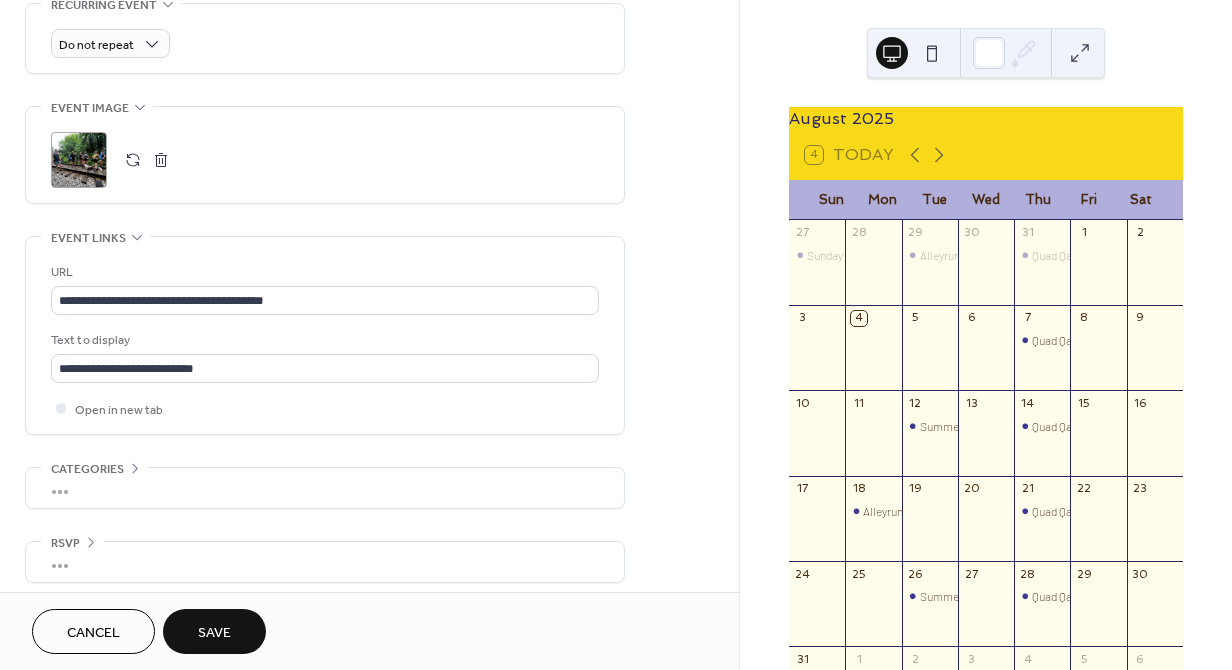 scroll, scrollTop: 894, scrollLeft: 0, axis: vertical 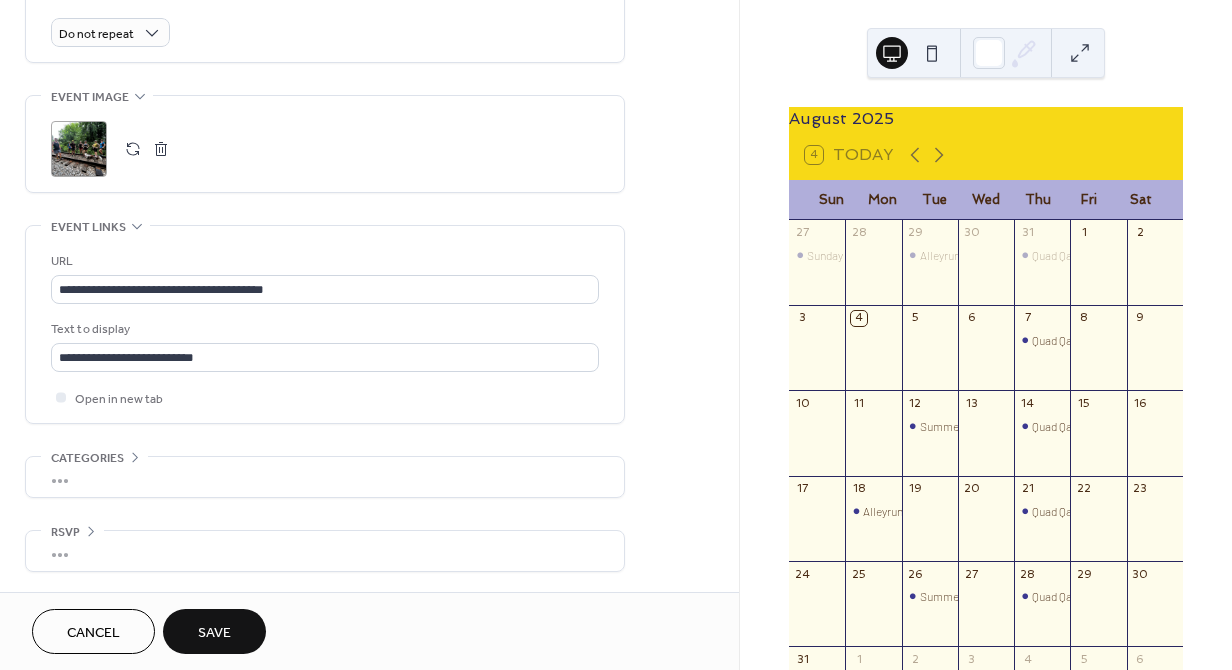 type on "**********" 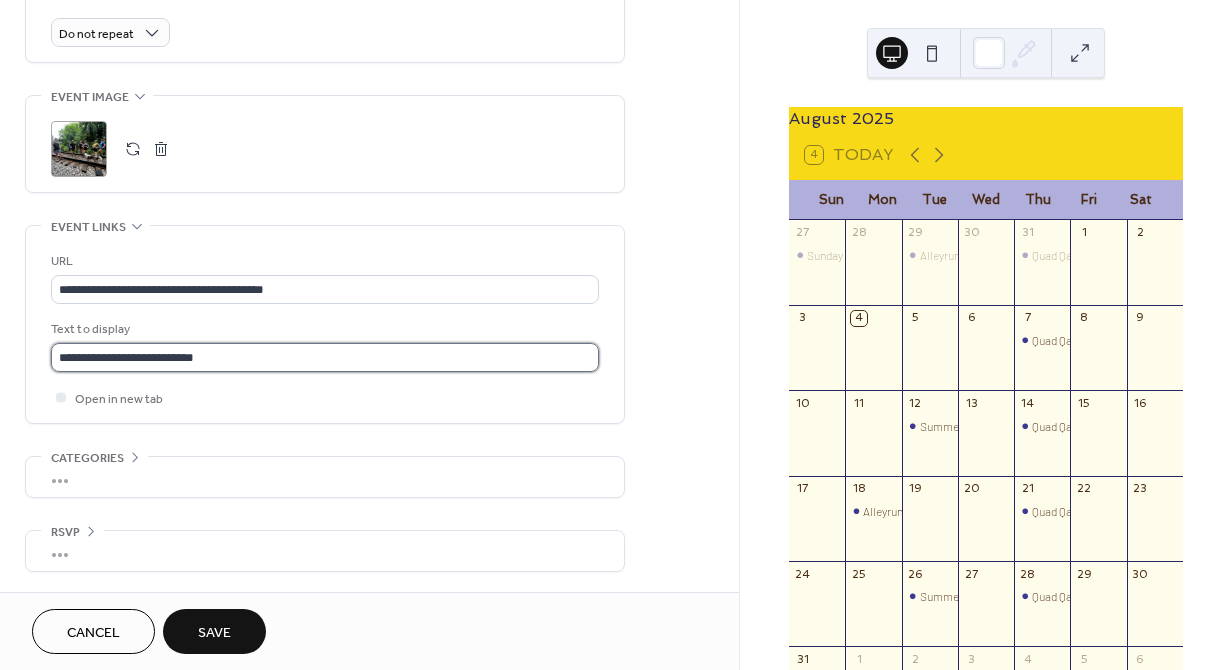 click on "**********" at bounding box center [325, 357] 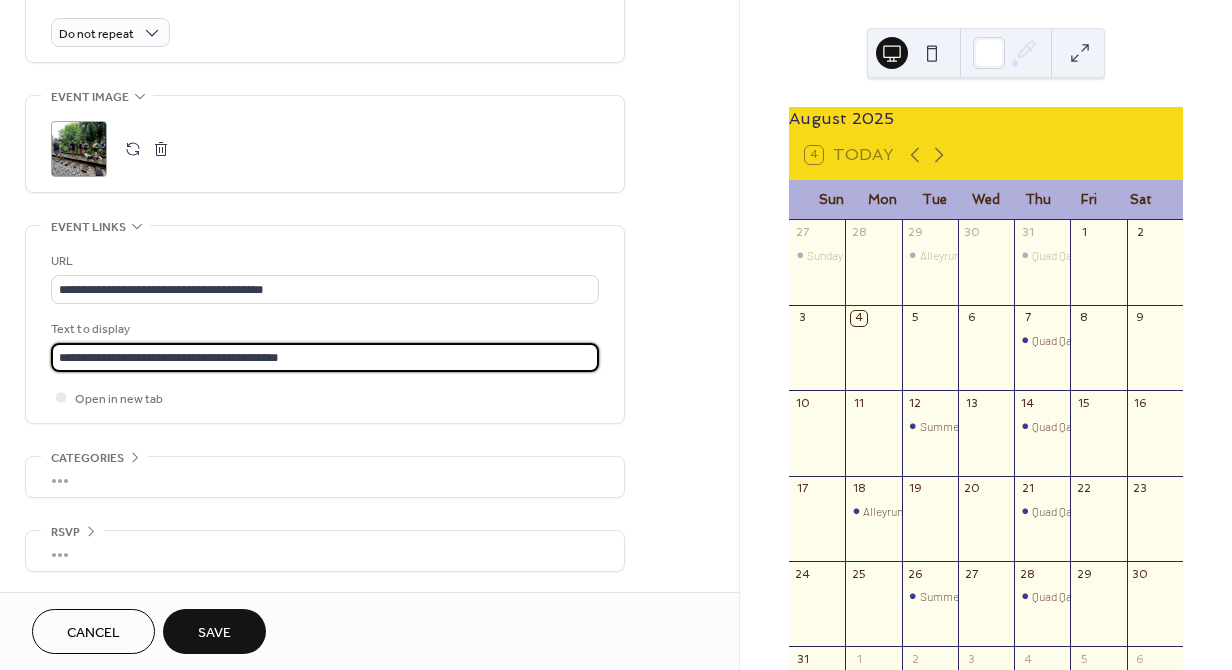 type on "**********" 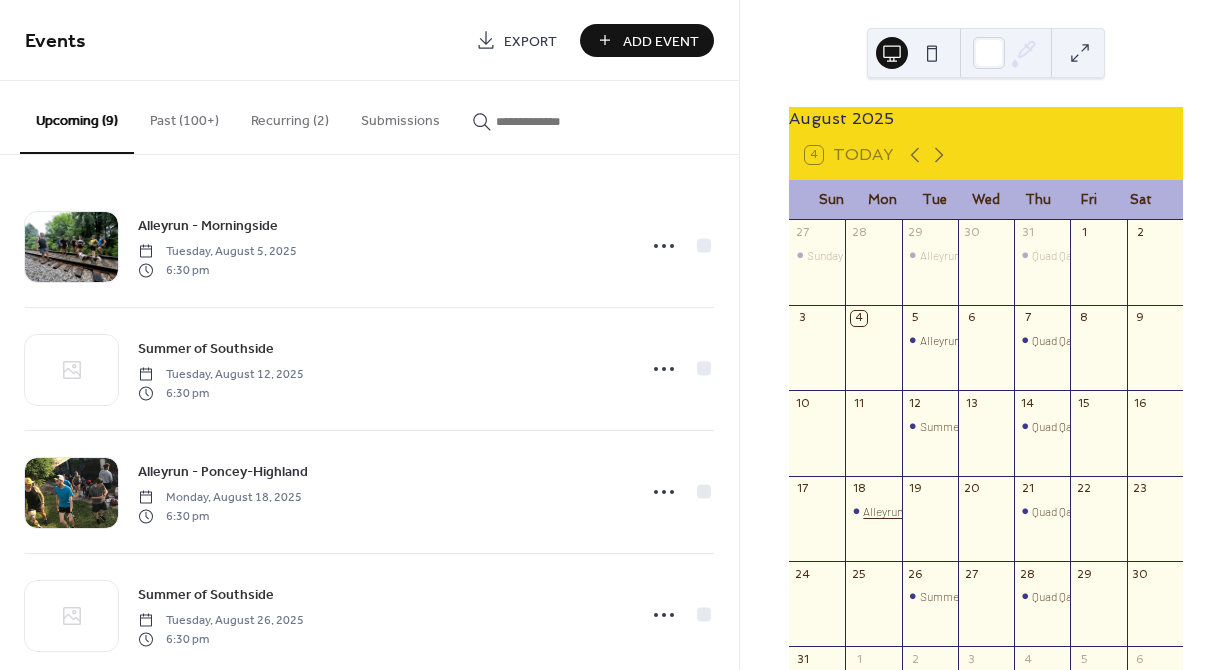 click on "Alleyrun - Poncey-Highland" at bounding box center (930, 511) 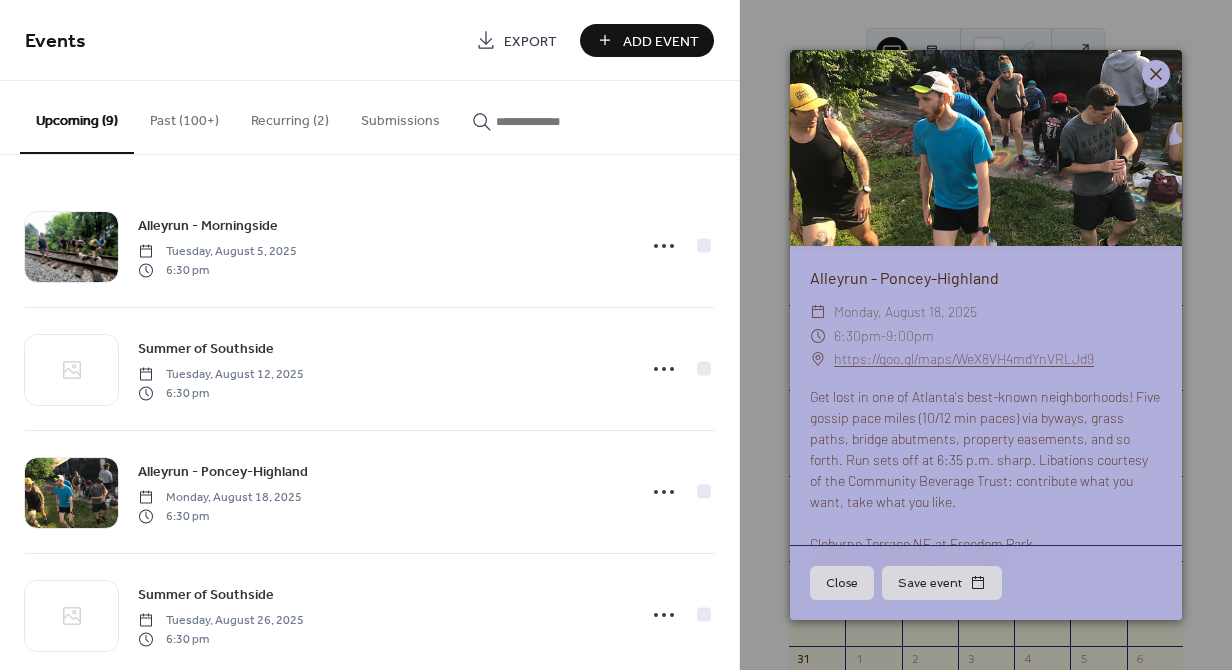 click 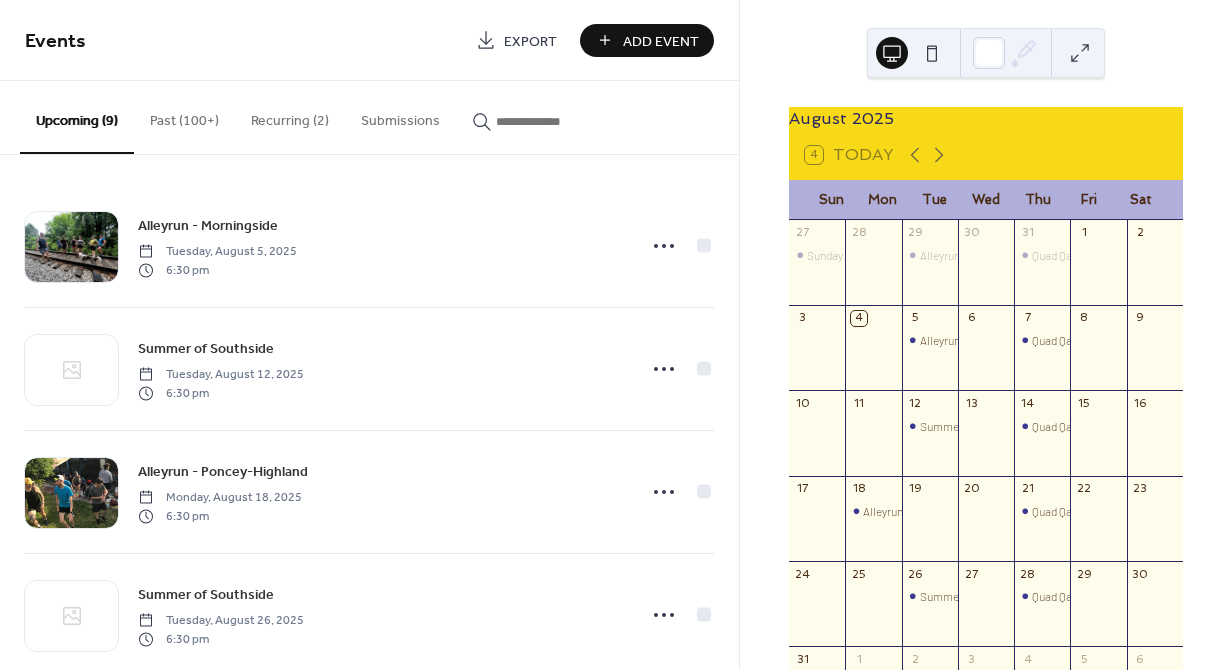 click on "Past (100+)" at bounding box center [184, 116] 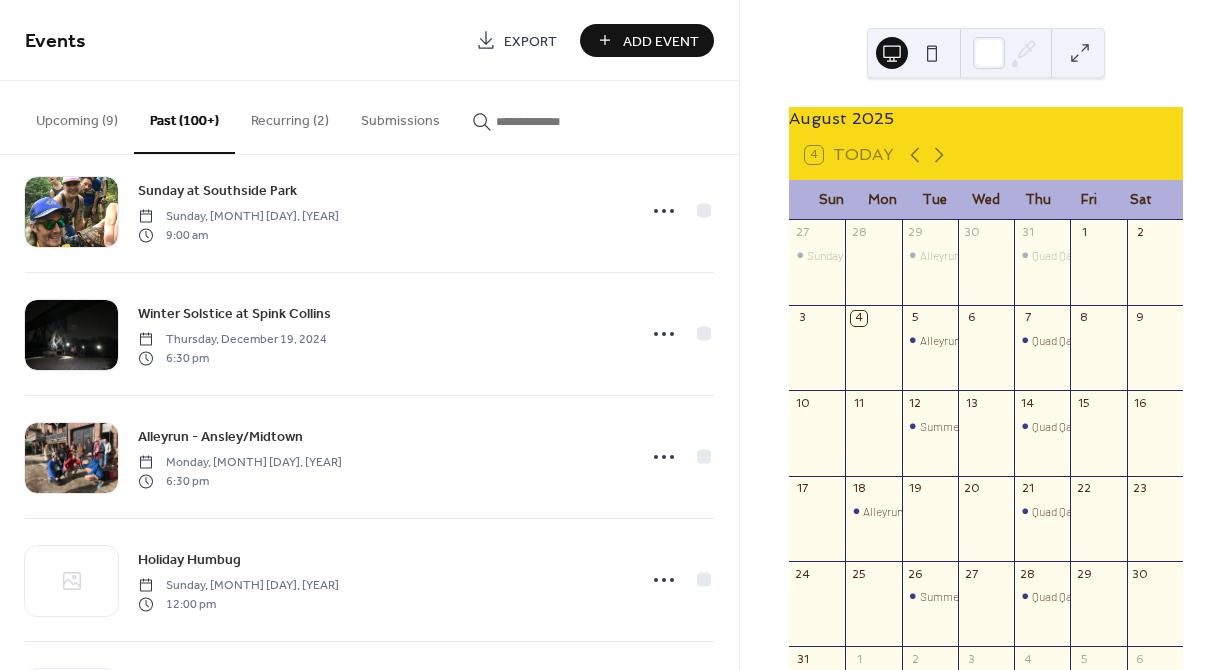 type 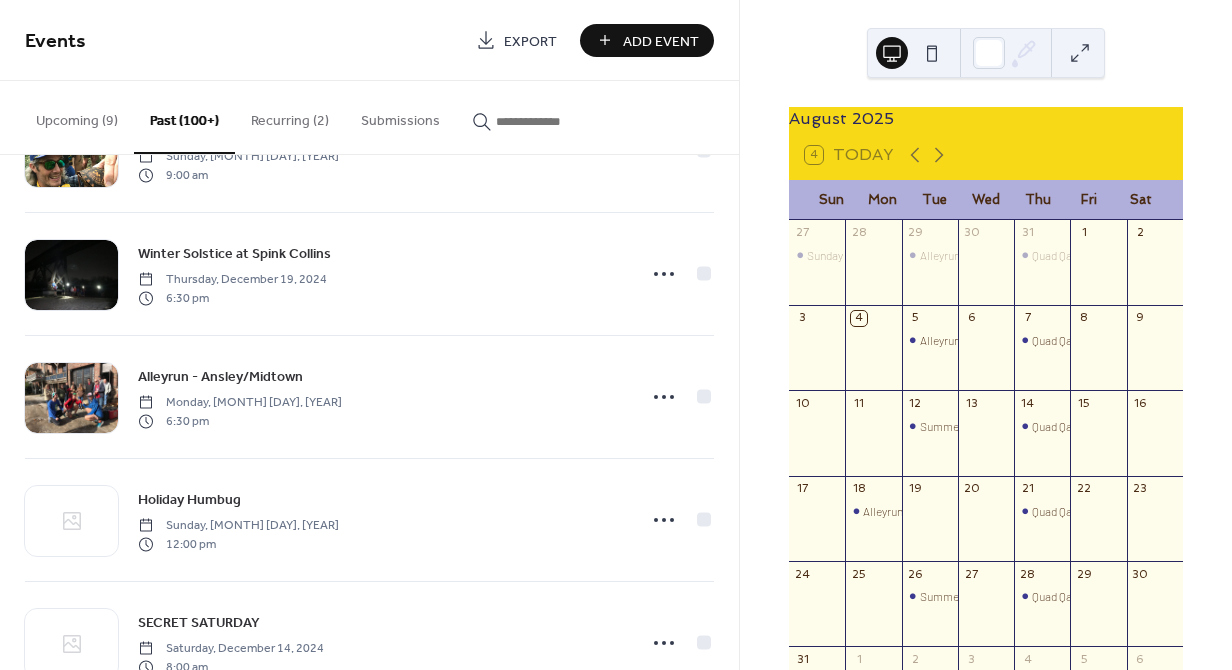 scroll, scrollTop: 305, scrollLeft: 0, axis: vertical 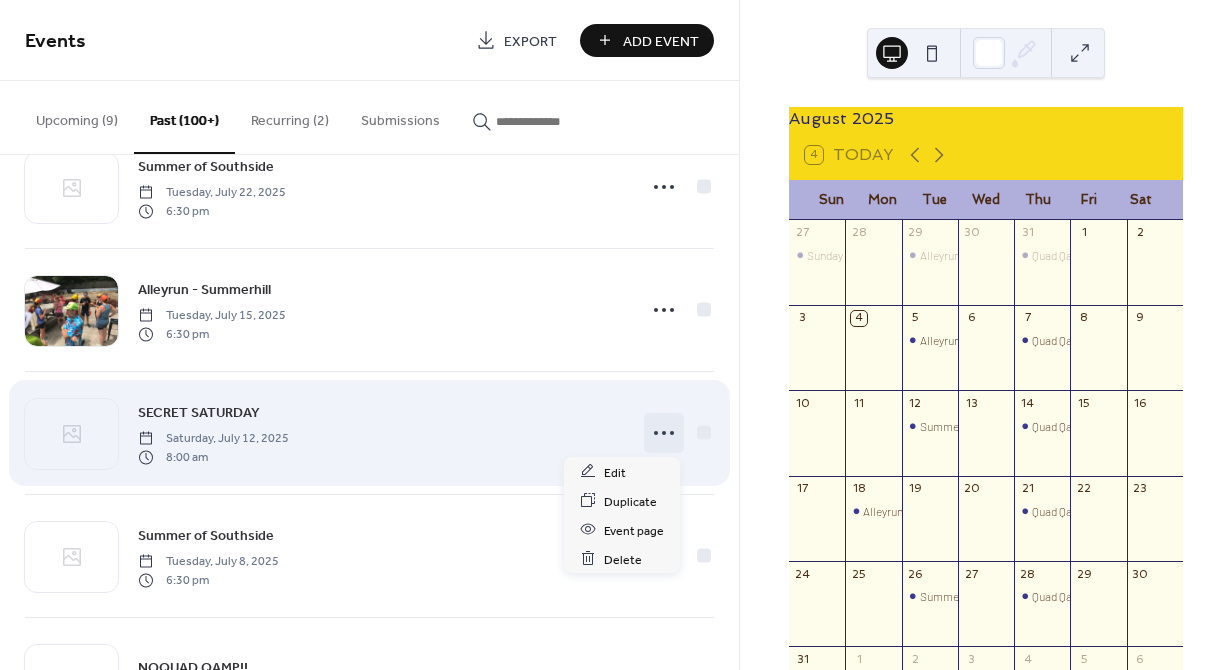click 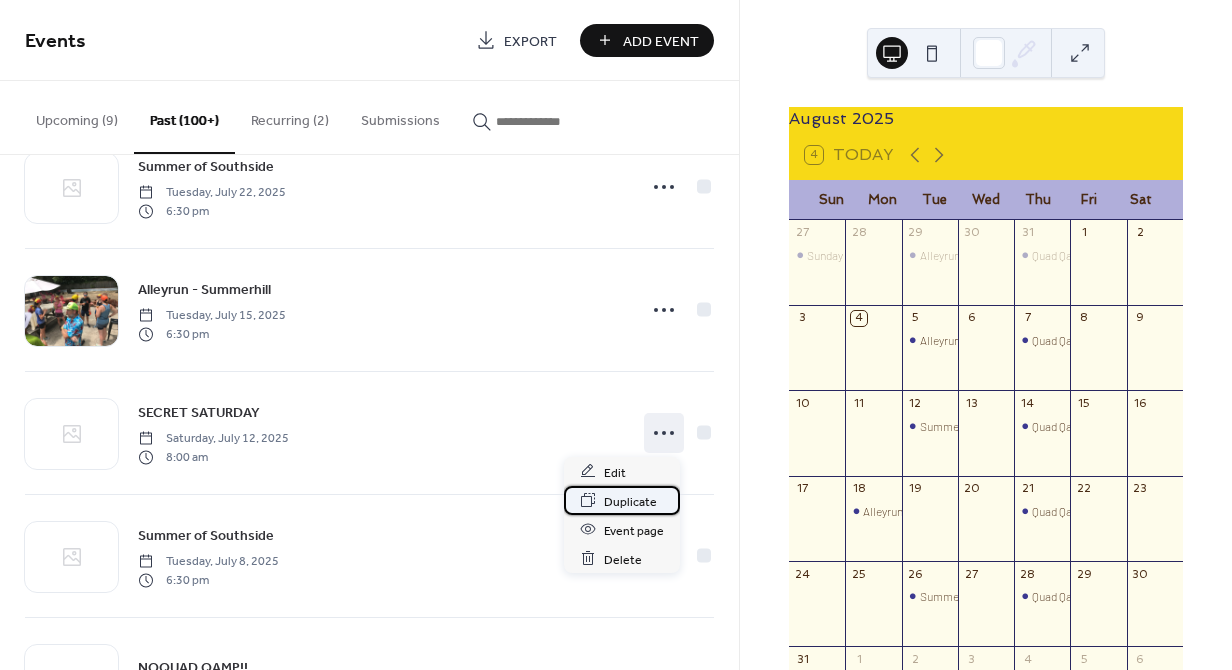 click on "Duplicate" at bounding box center [630, 501] 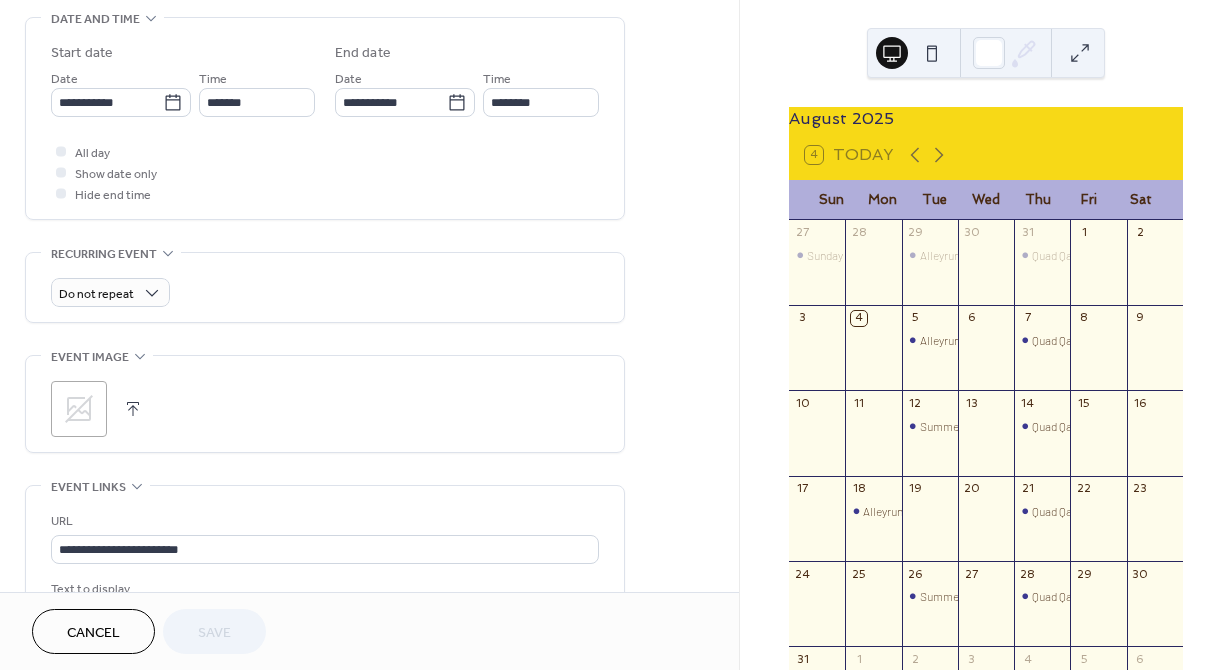 scroll, scrollTop: 636, scrollLeft: 0, axis: vertical 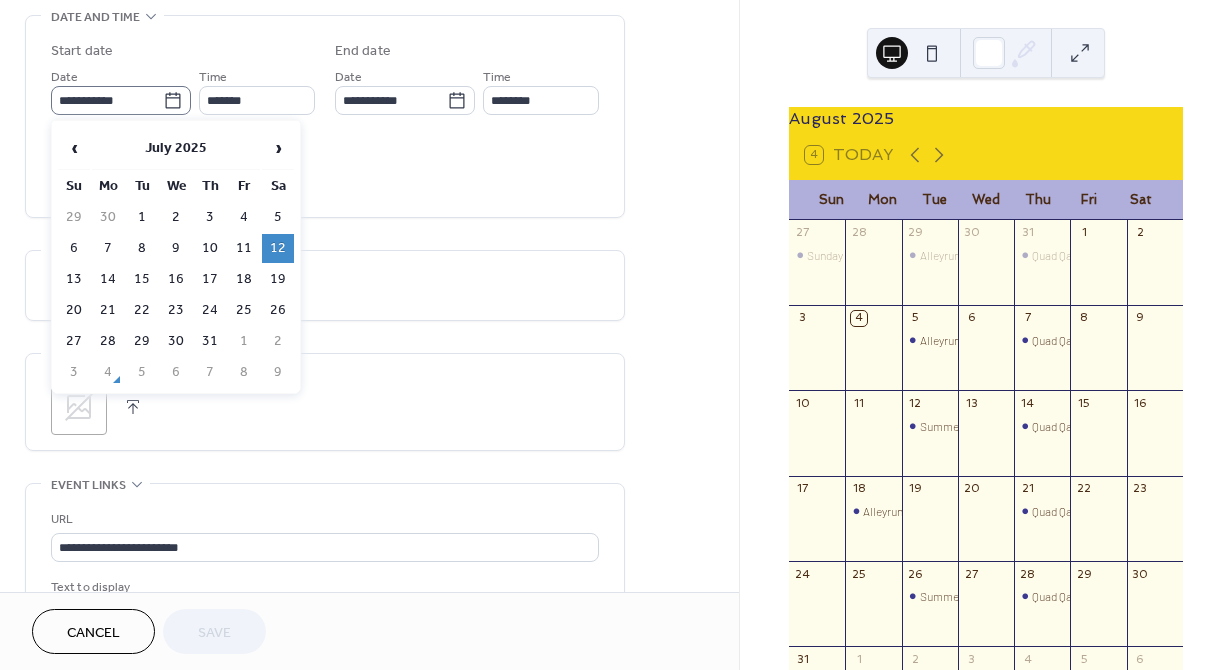 click 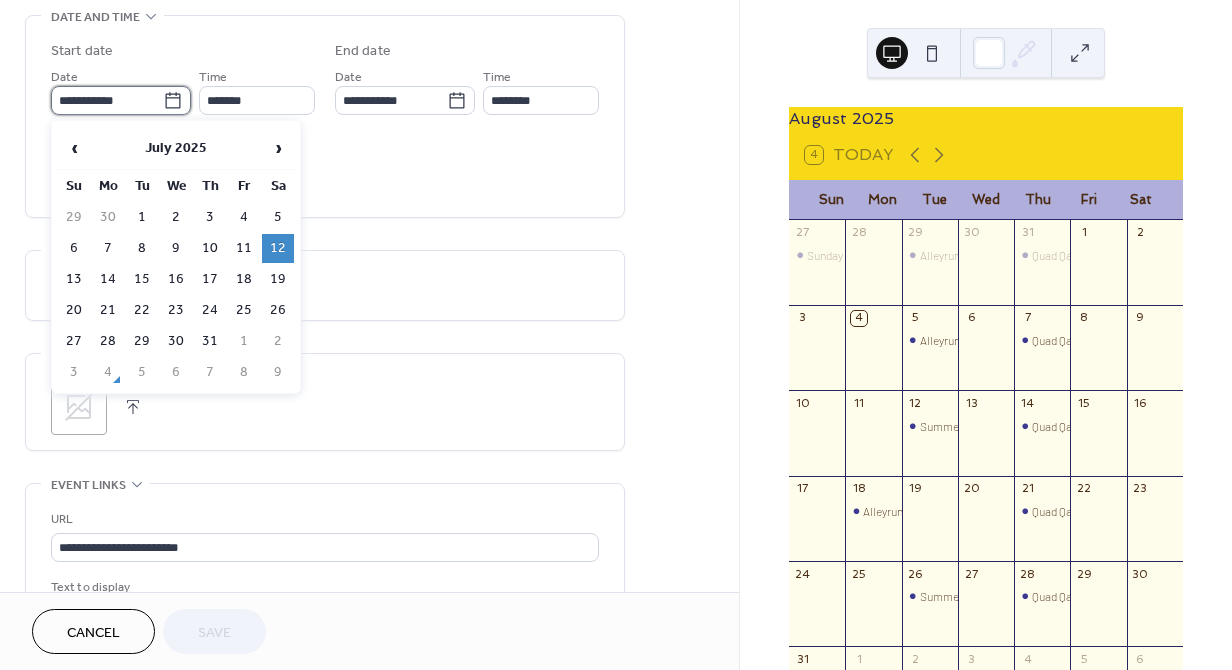 click on "**********" at bounding box center (107, 100) 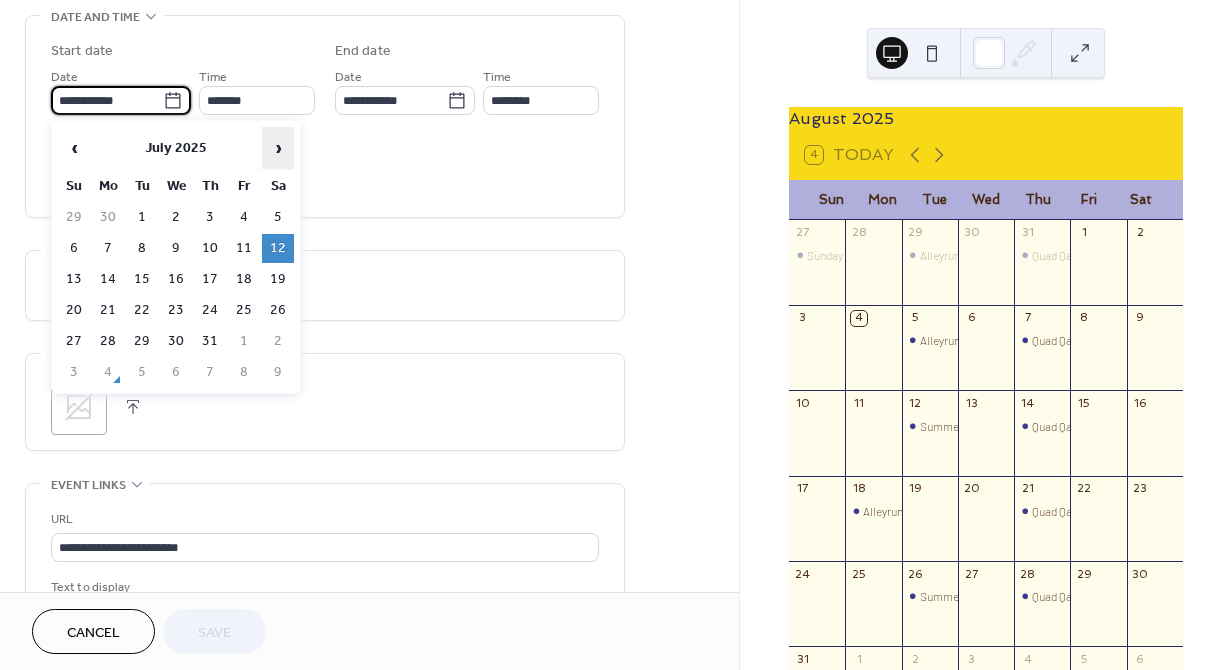 click on "›" at bounding box center [278, 148] 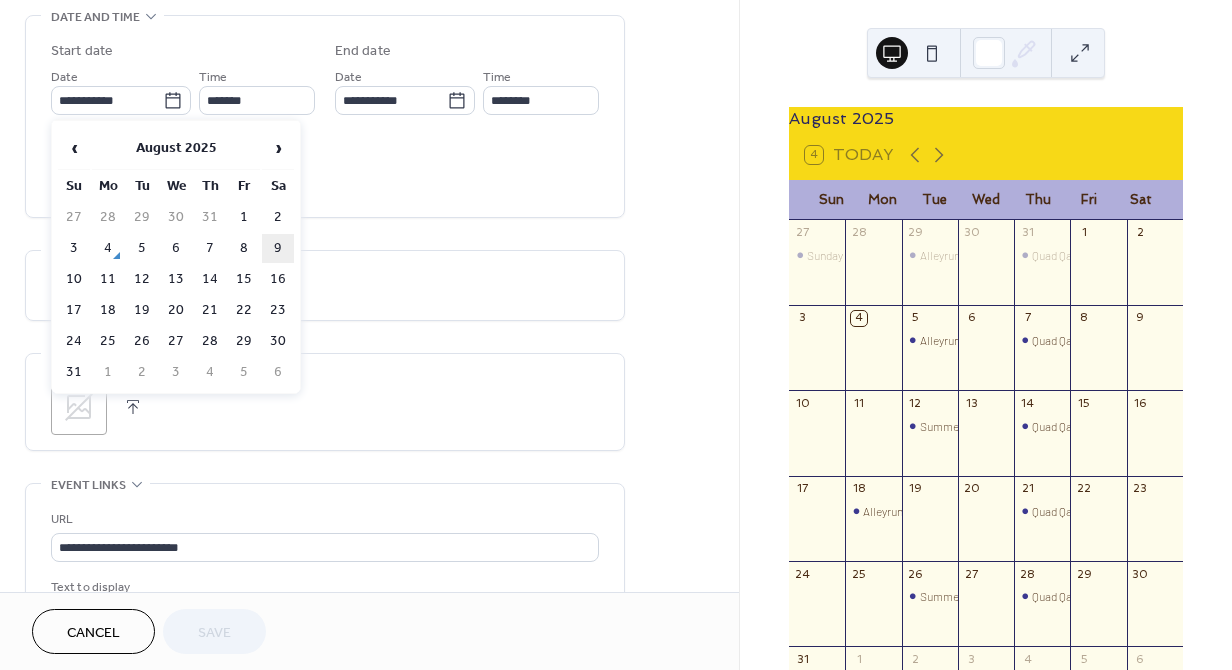 click on "9" at bounding box center [278, 248] 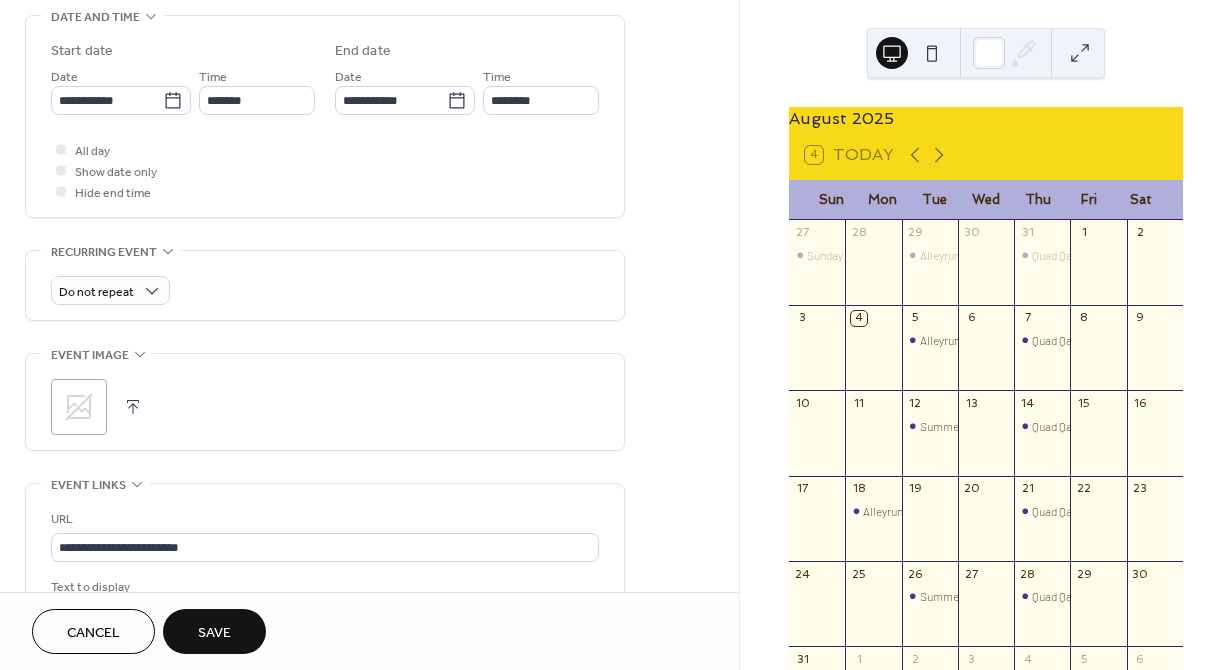 scroll, scrollTop: 122, scrollLeft: 0, axis: vertical 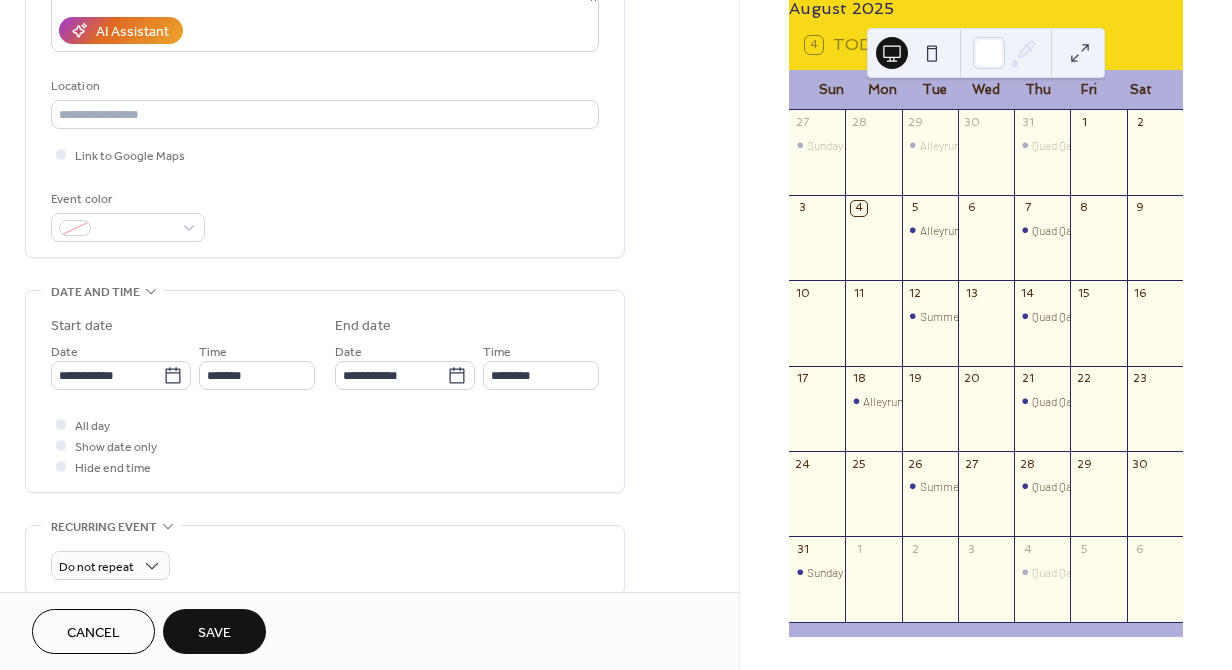 click on "Save" at bounding box center (214, 633) 